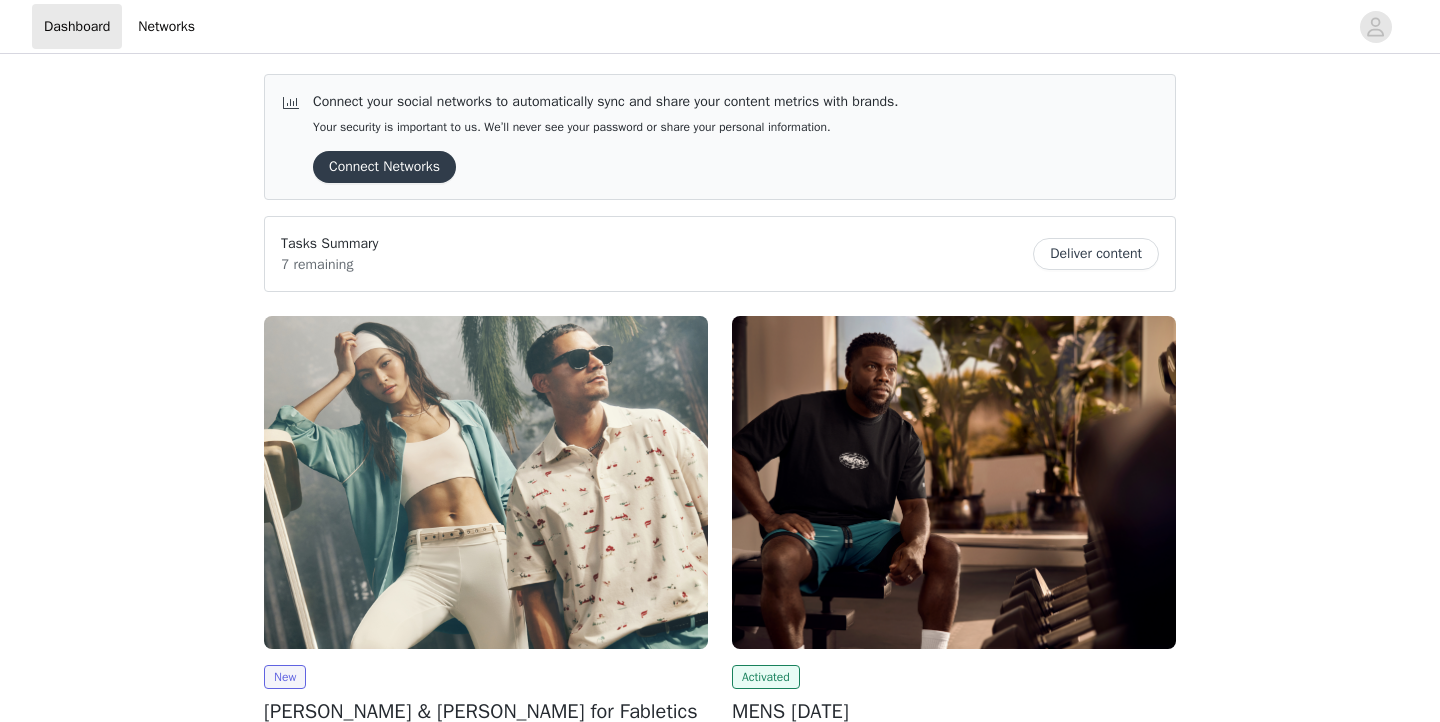 scroll, scrollTop: 0, scrollLeft: 0, axis: both 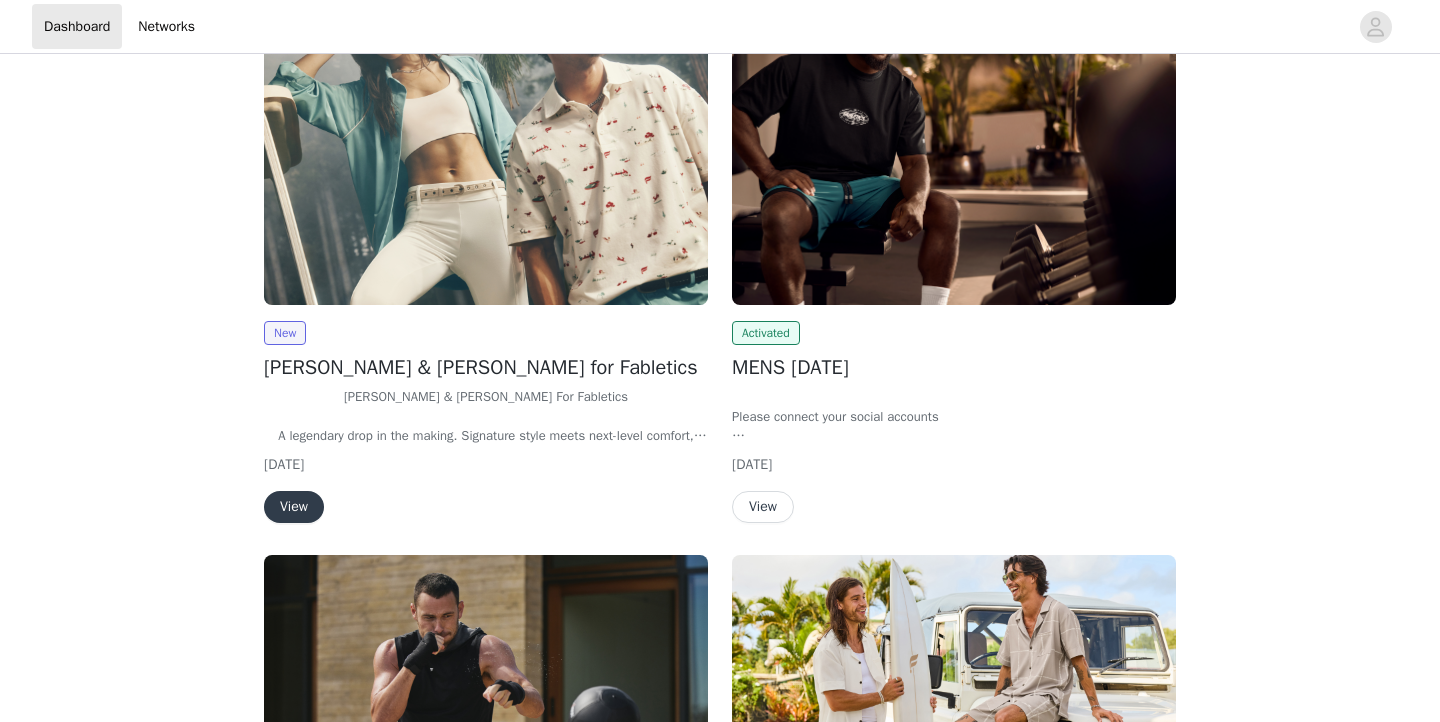 click on "View" at bounding box center [294, 507] 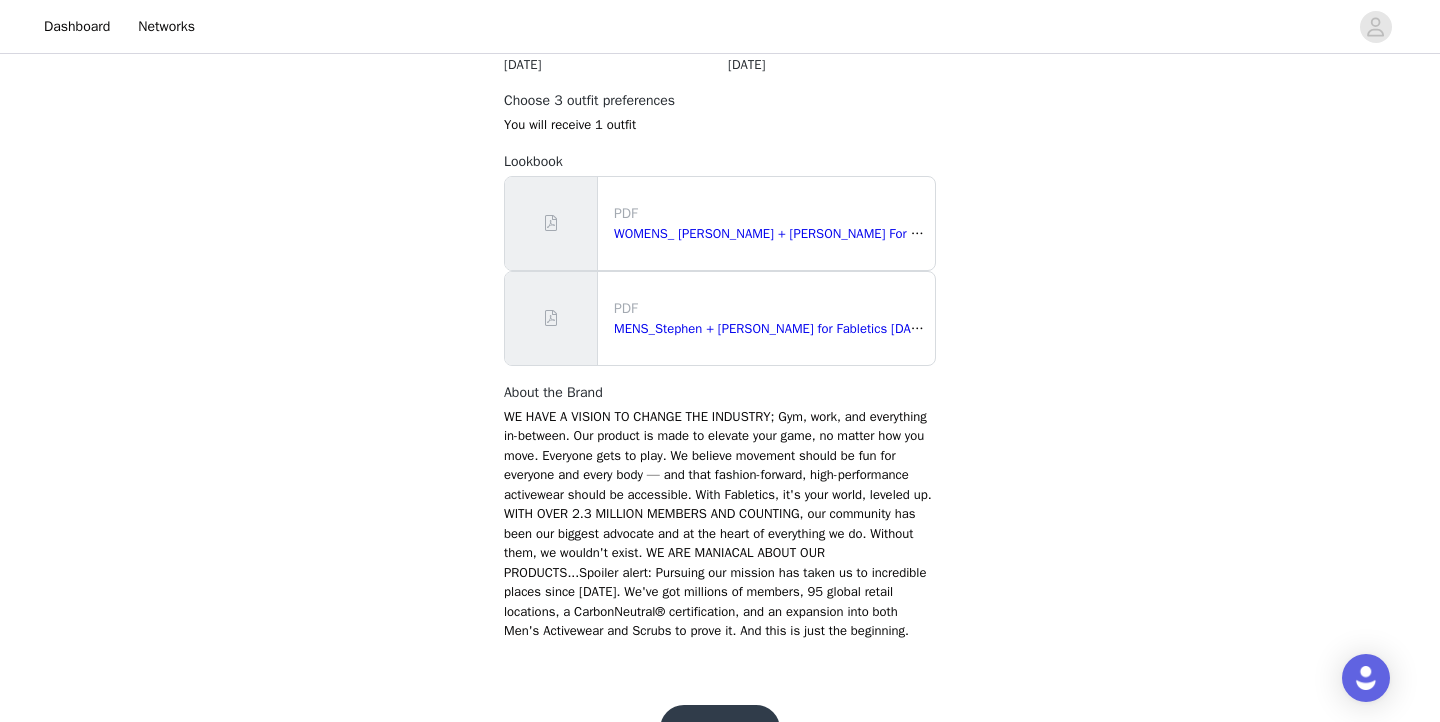 scroll, scrollTop: 1258, scrollLeft: 0, axis: vertical 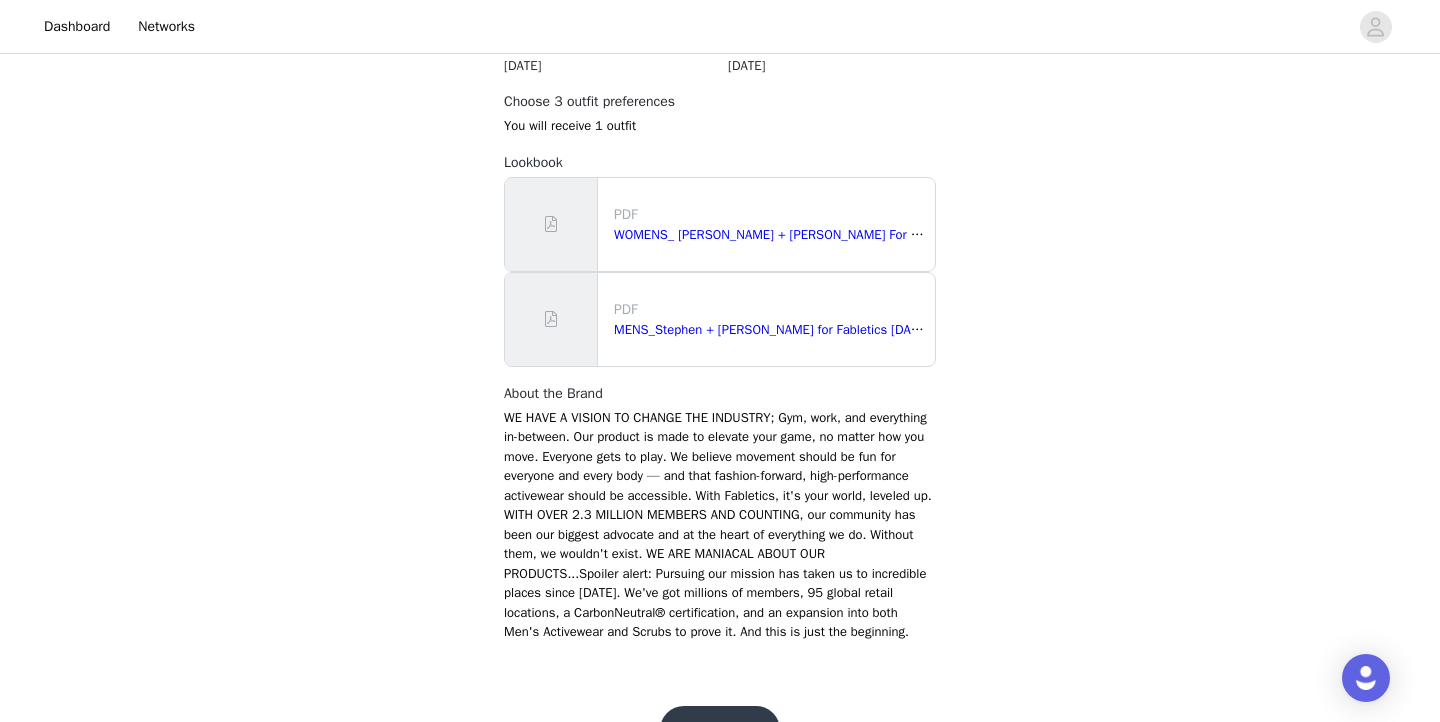 click on "Get Started" at bounding box center [720, 730] 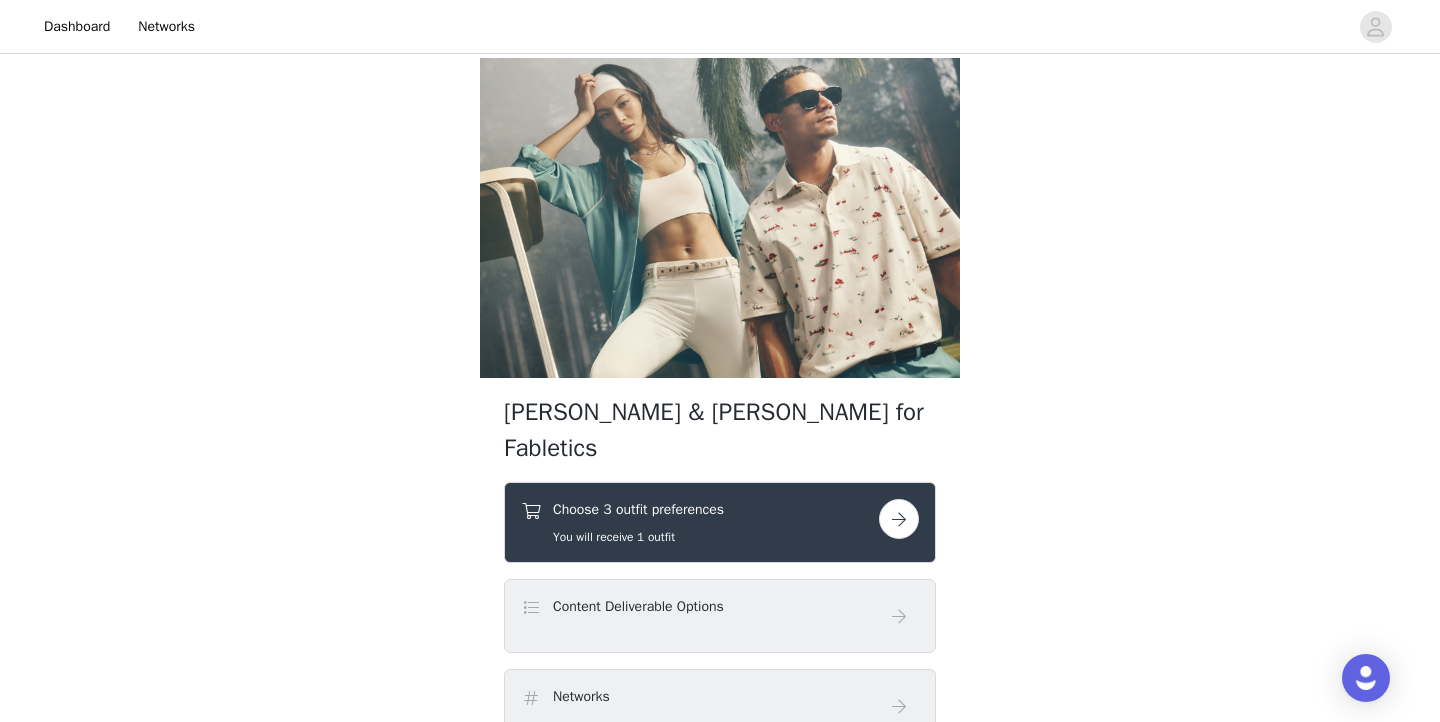 scroll, scrollTop: 184, scrollLeft: 0, axis: vertical 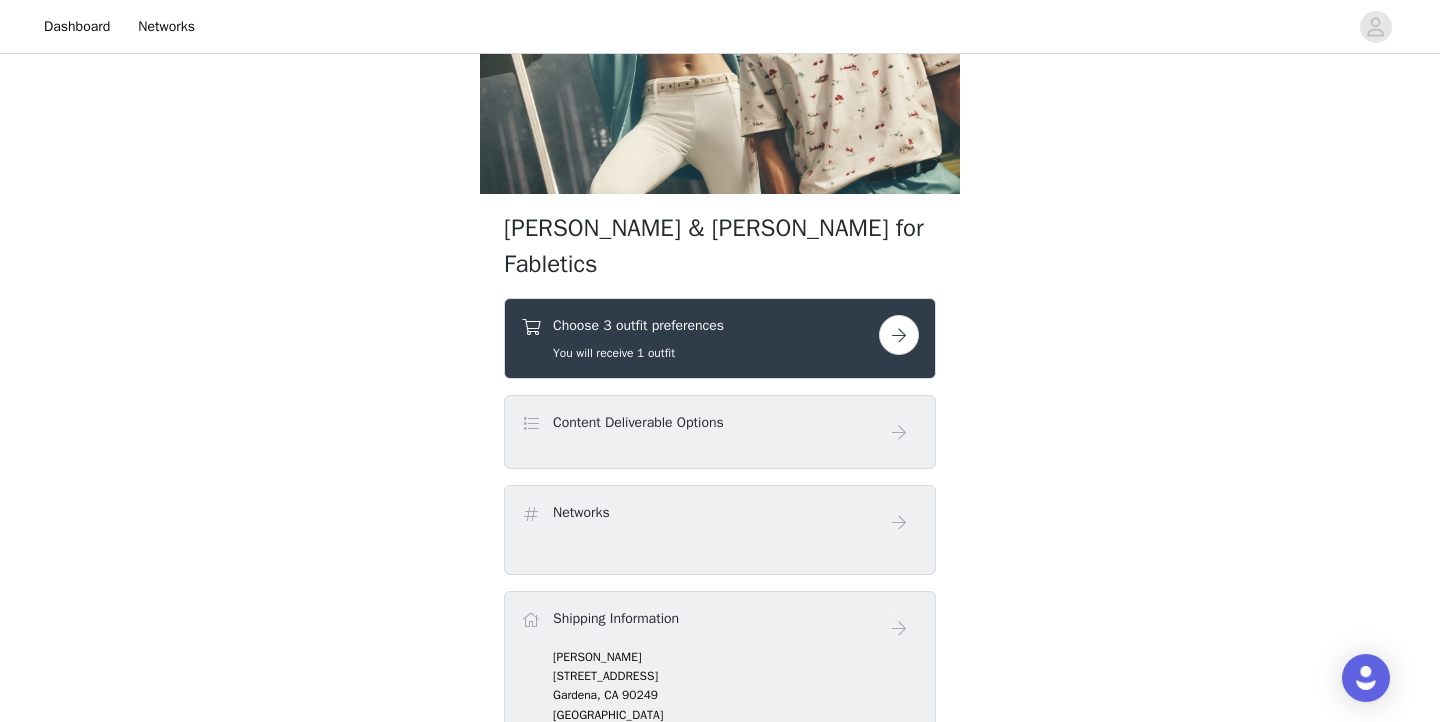 click on "Choose 3 outfit preferences   You will receive 1 outfit" at bounding box center [700, 338] 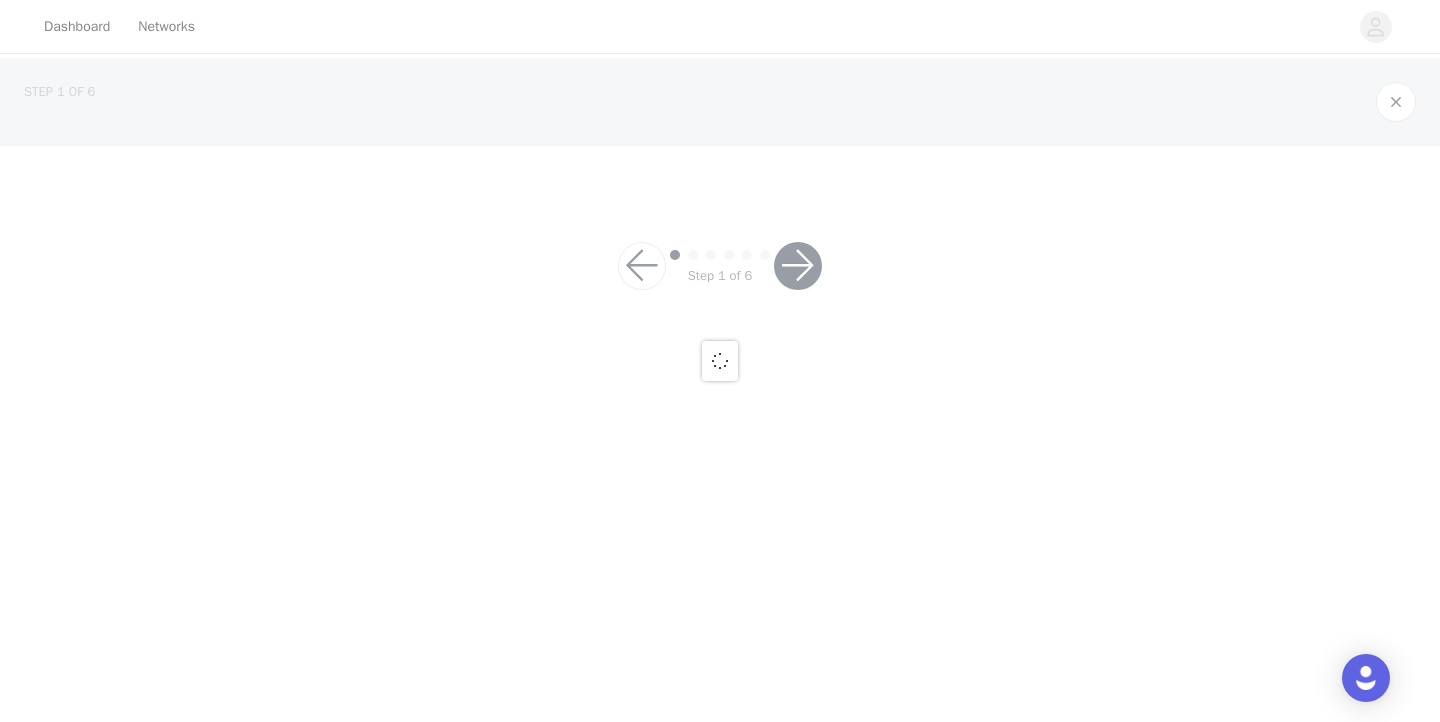 scroll, scrollTop: 0, scrollLeft: 0, axis: both 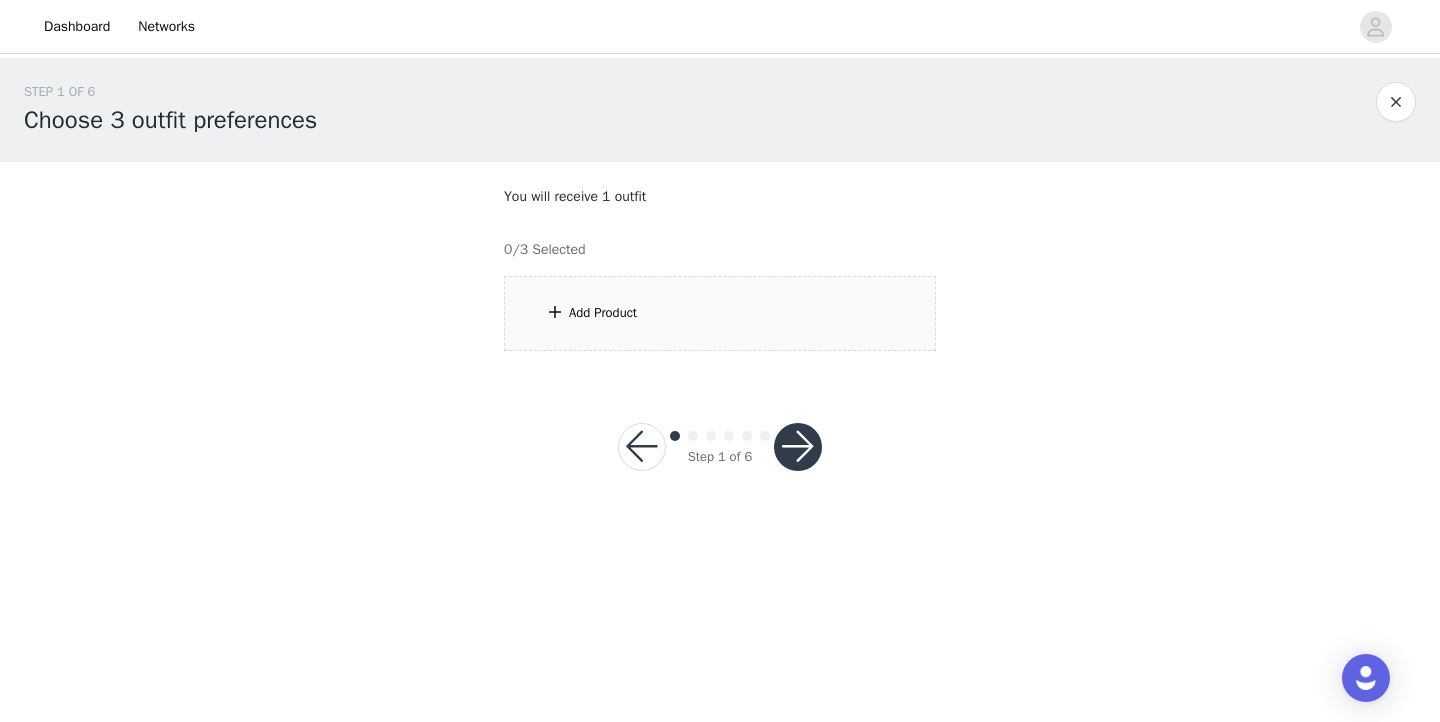 click on "Add Product" at bounding box center (720, 313) 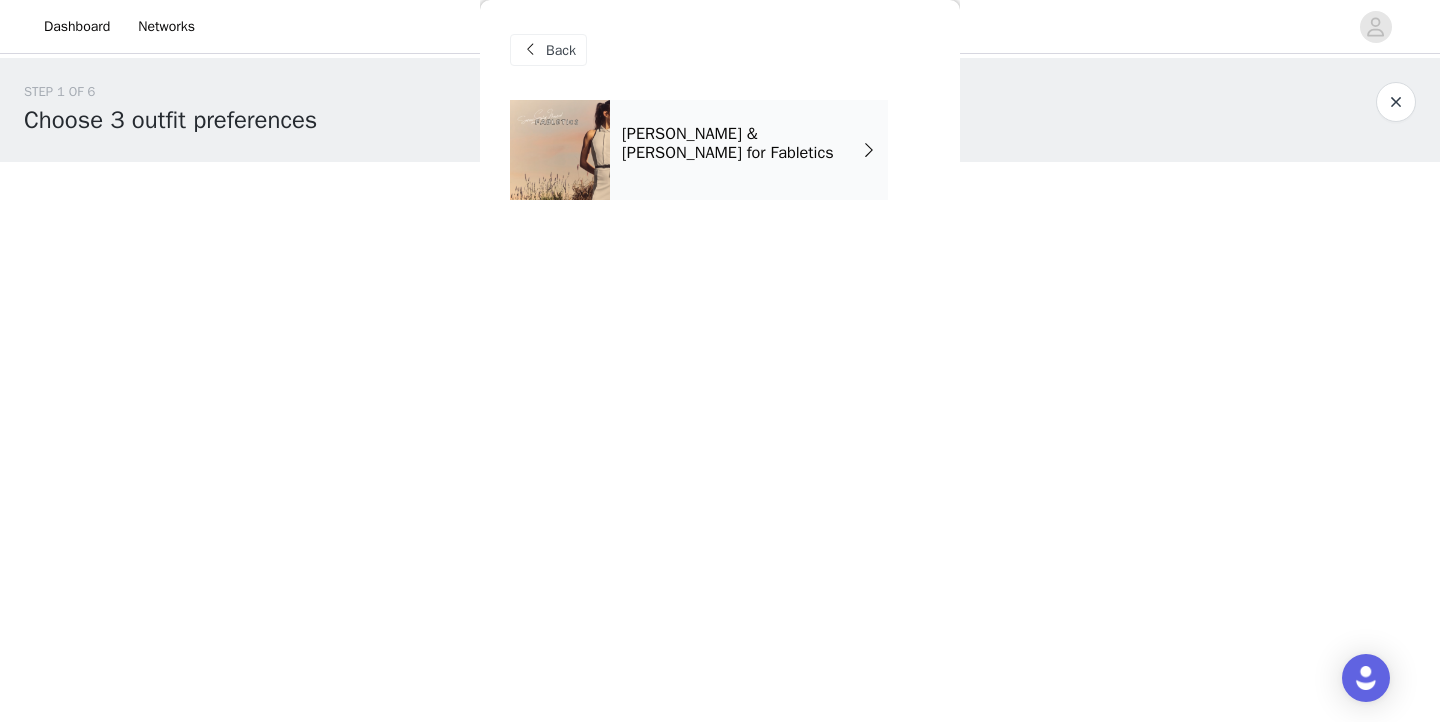 click on "[PERSON_NAME] & [PERSON_NAME] for Fabletics" at bounding box center (749, 150) 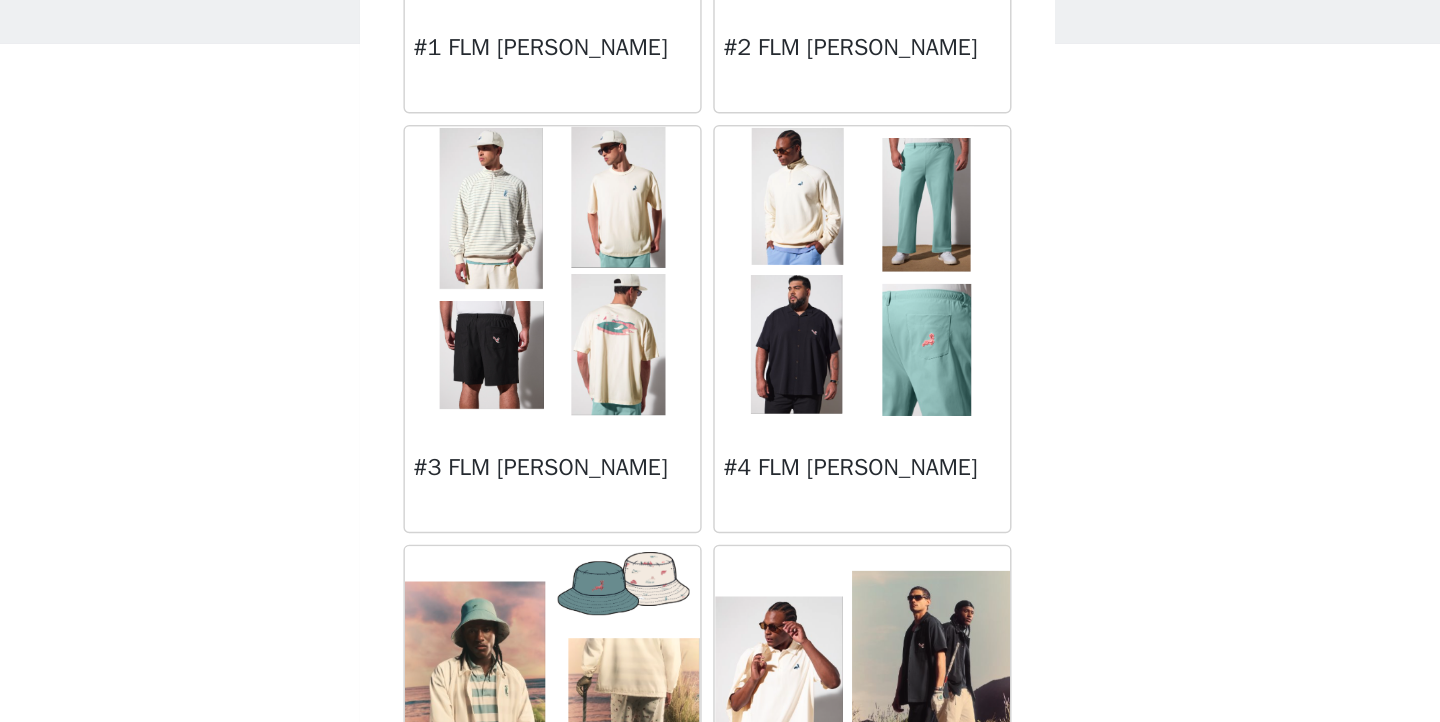 scroll, scrollTop: 1621, scrollLeft: 0, axis: vertical 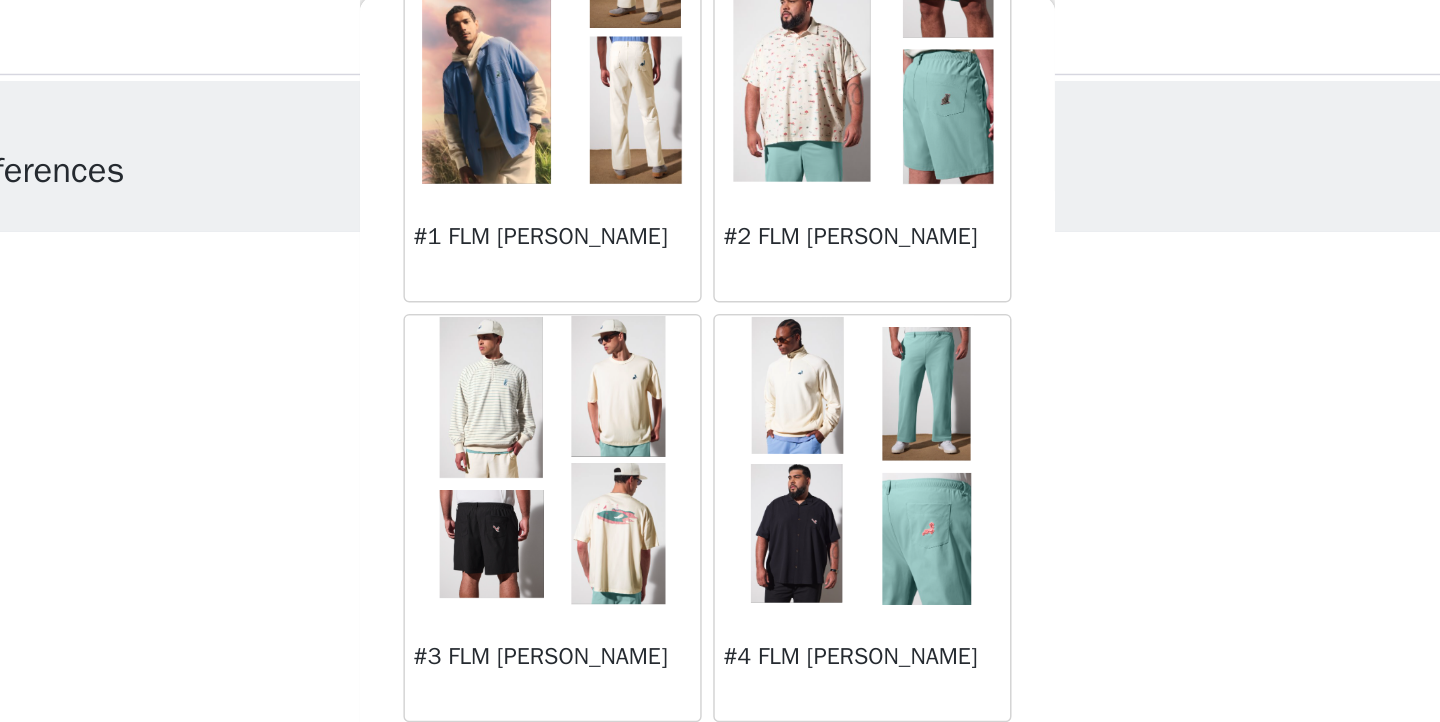 click at bounding box center [613, 320] 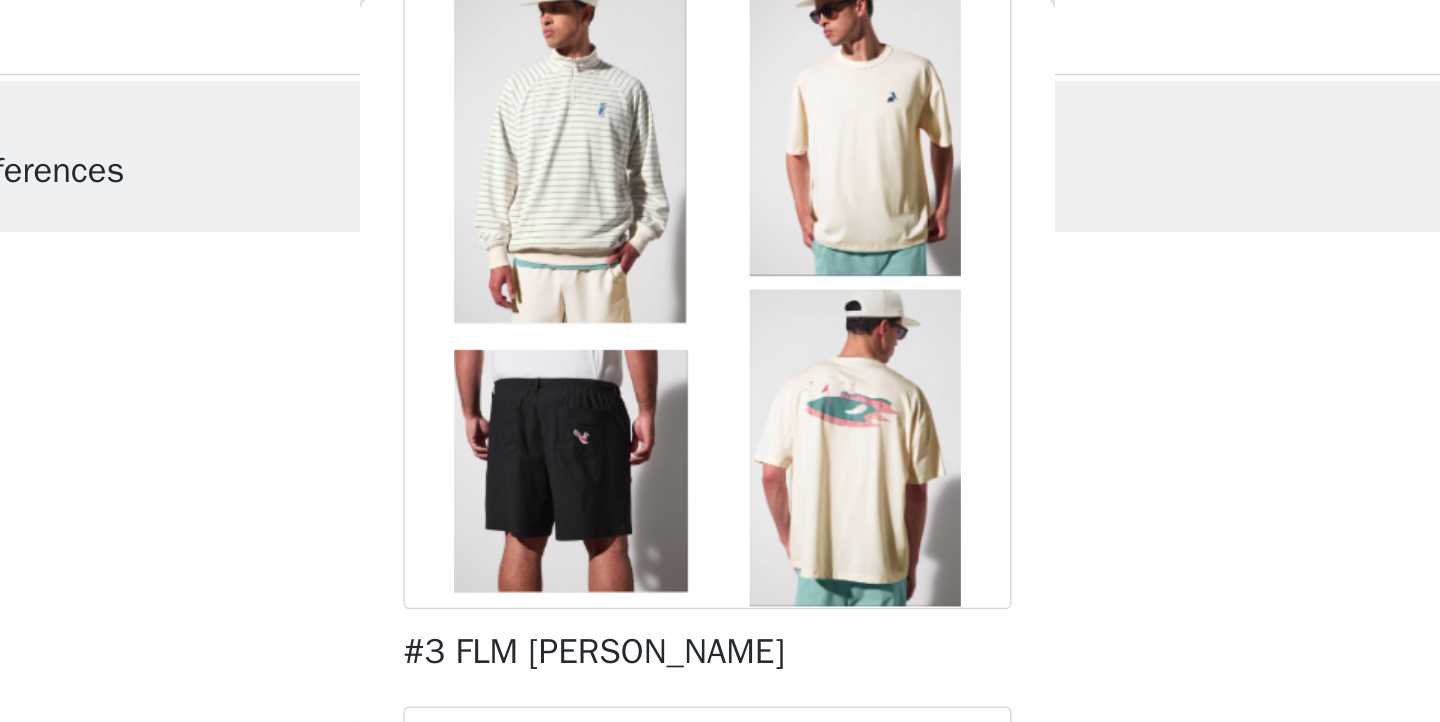 scroll, scrollTop: 127, scrollLeft: 0, axis: vertical 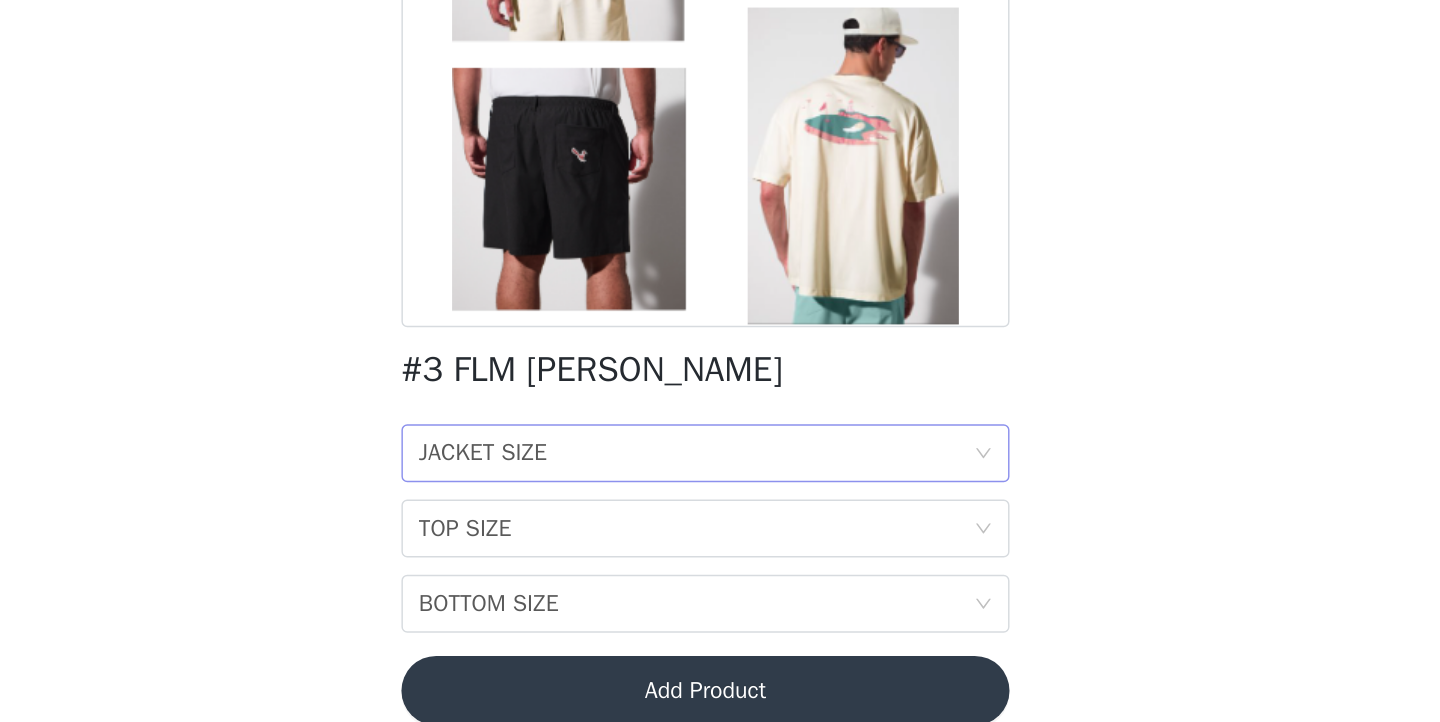 click on "JACKET SIZE JACKET SIZE" at bounding box center (713, 510) 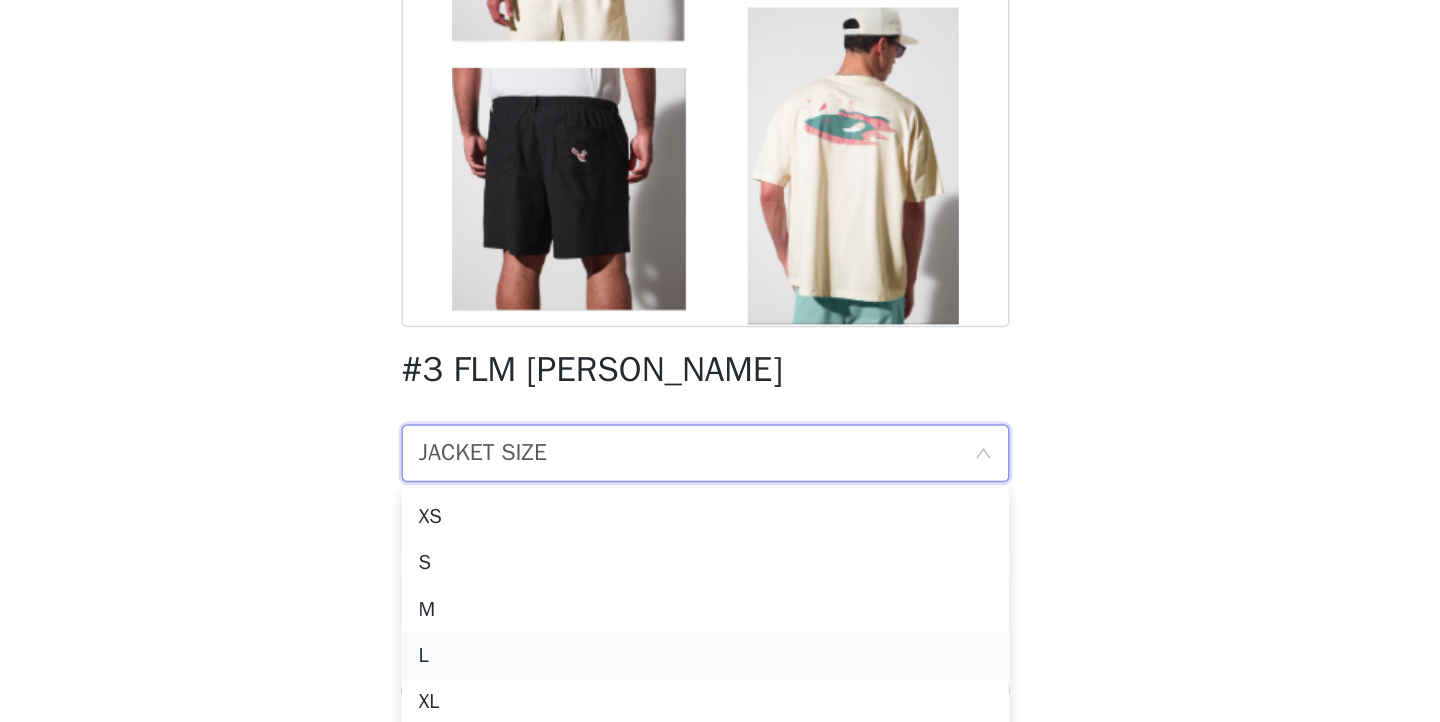 click on "L" at bounding box center [720, 650] 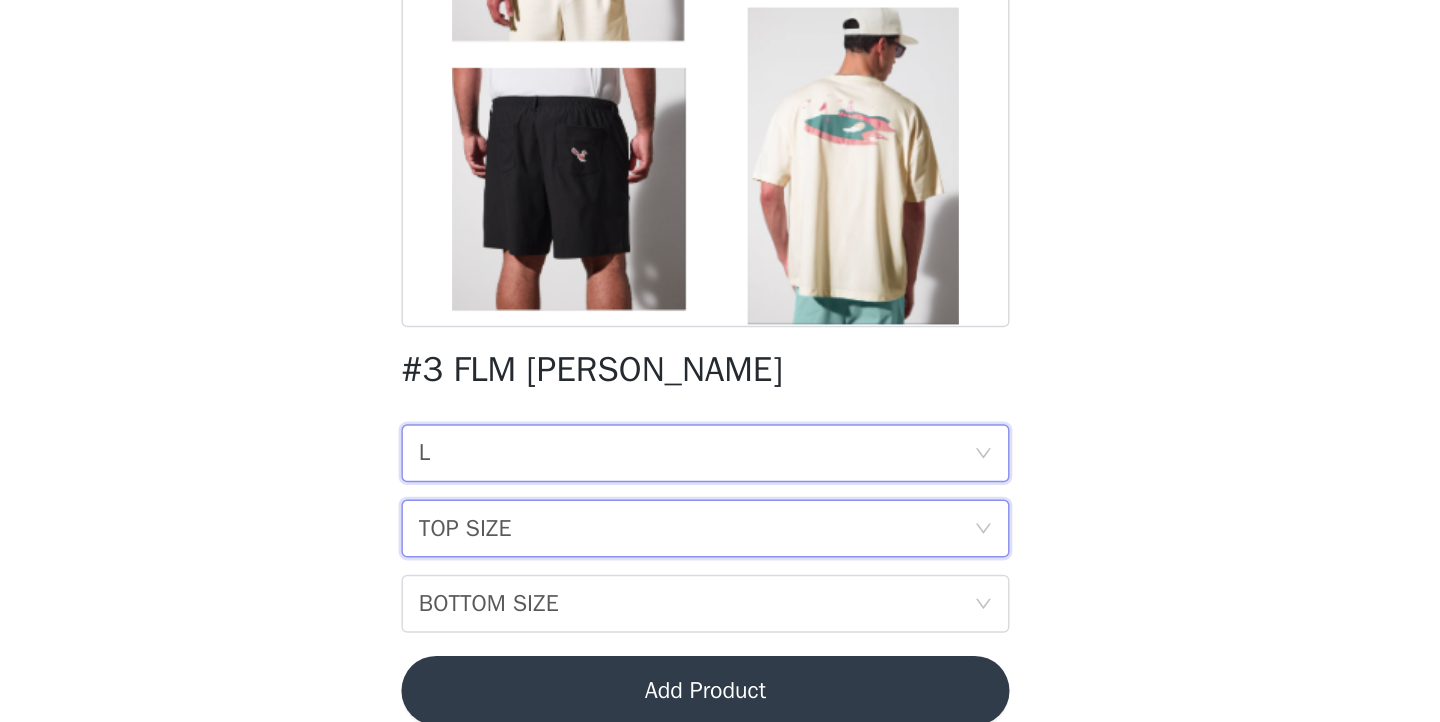 click on "TOP SIZE TOP SIZE" at bounding box center [713, 562] 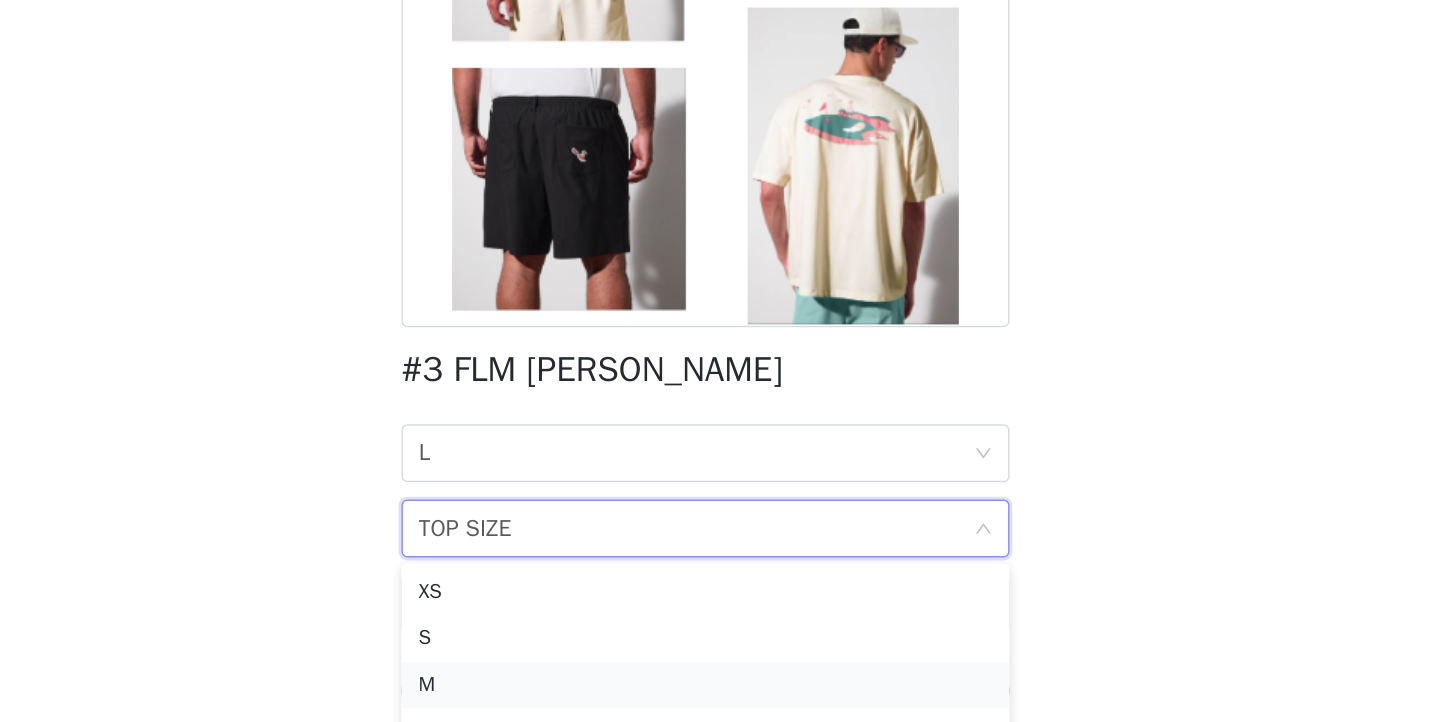 click on "M" at bounding box center [720, 670] 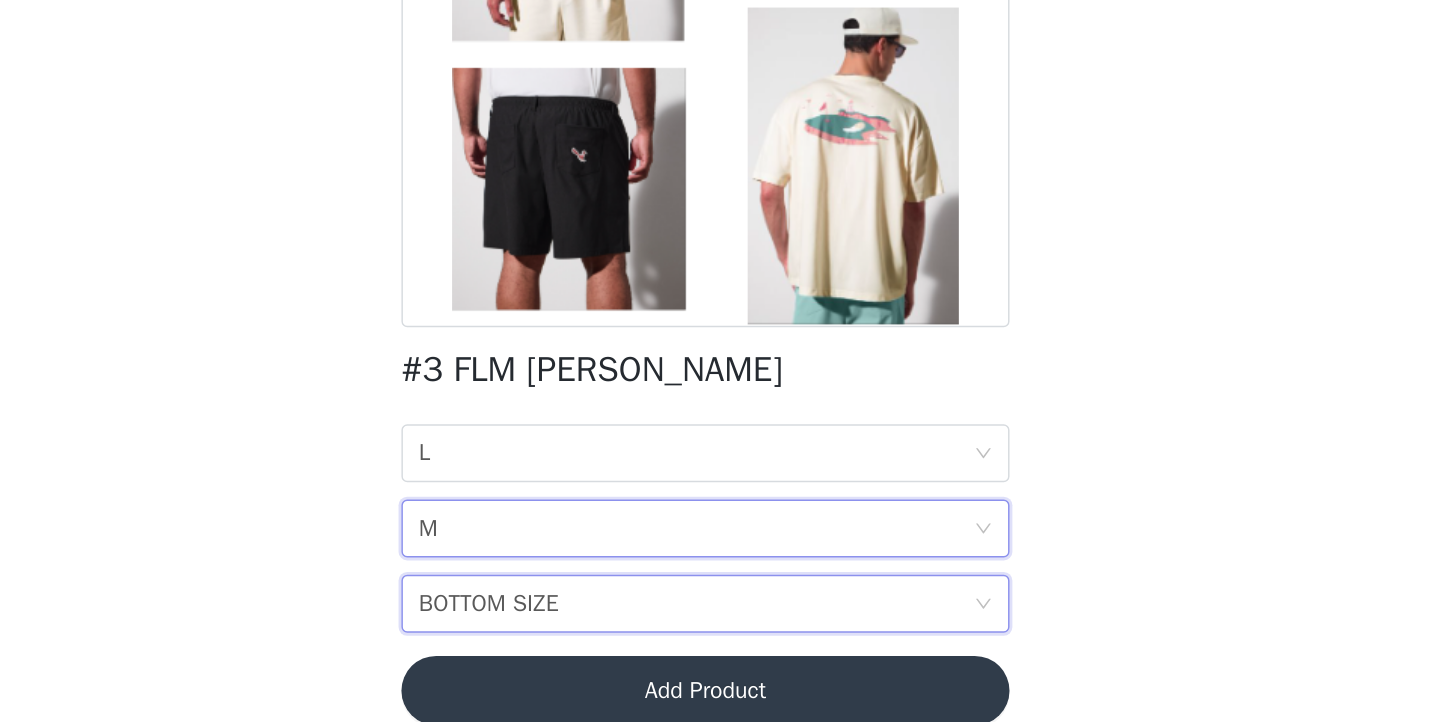 click on "BOTTOM SIZE" at bounding box center (570, 614) 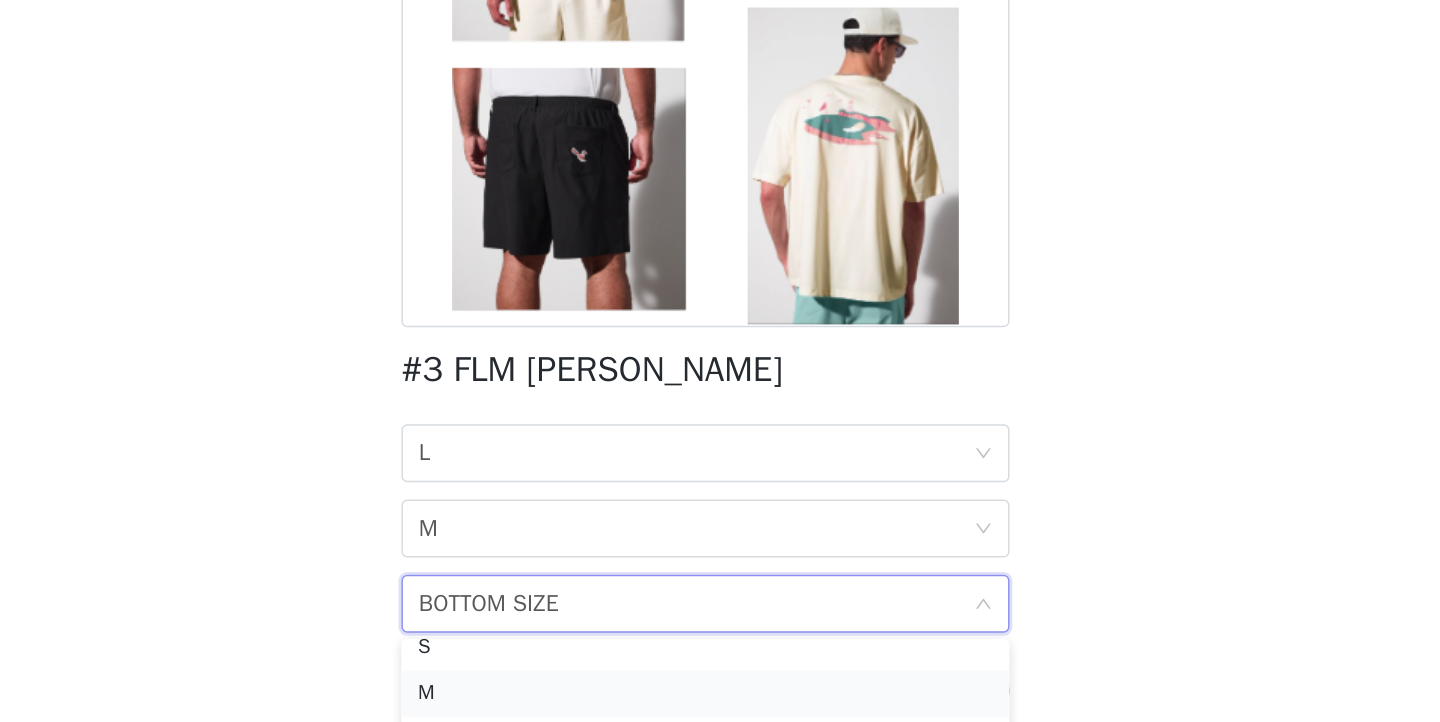 scroll, scrollTop: 46, scrollLeft: 0, axis: vertical 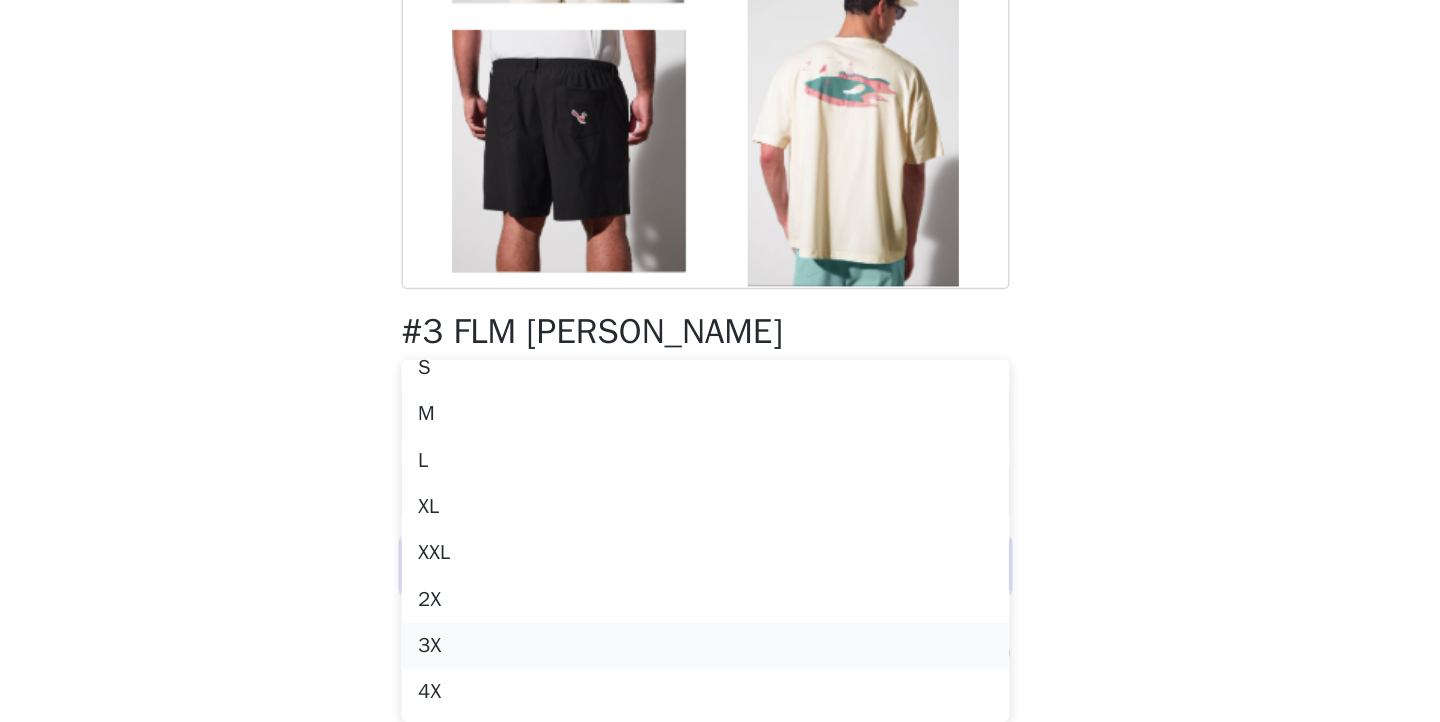 click on "3X" at bounding box center [720, 670] 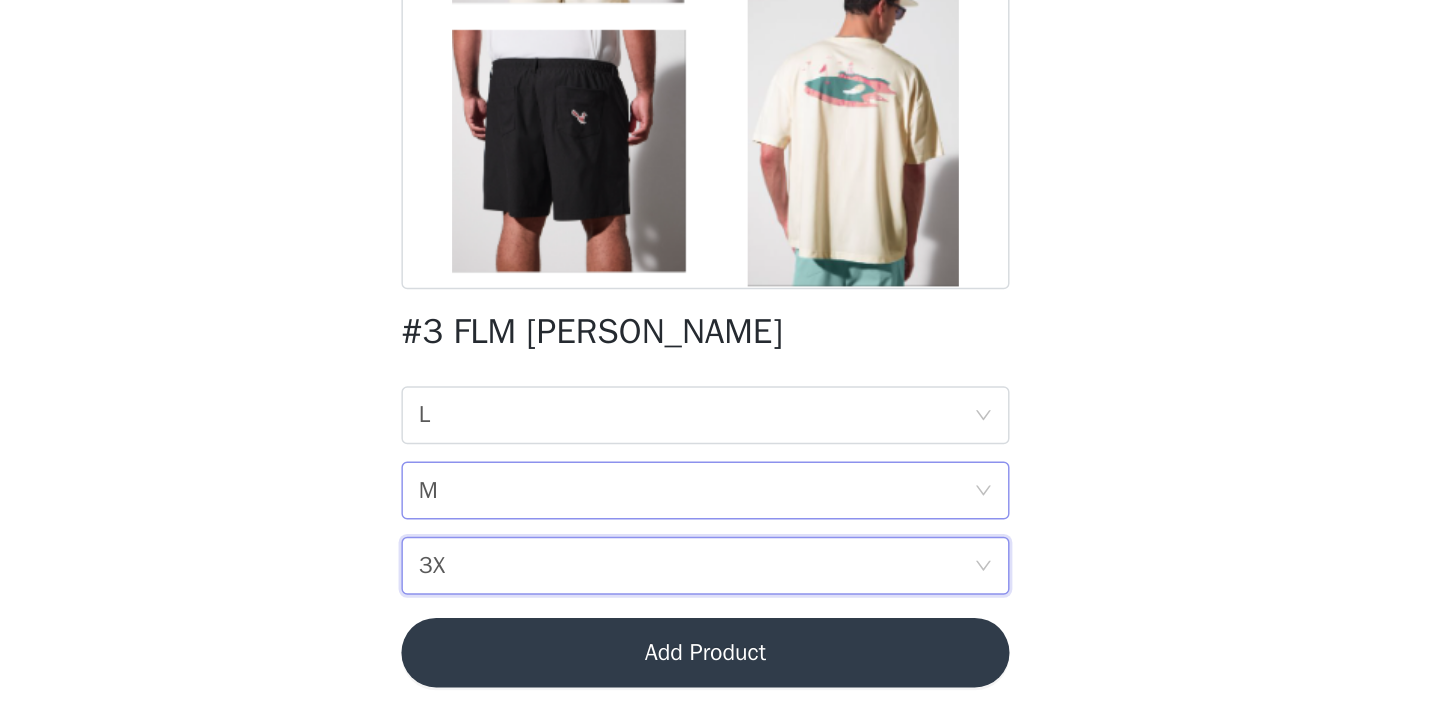 scroll, scrollTop: 0, scrollLeft: 0, axis: both 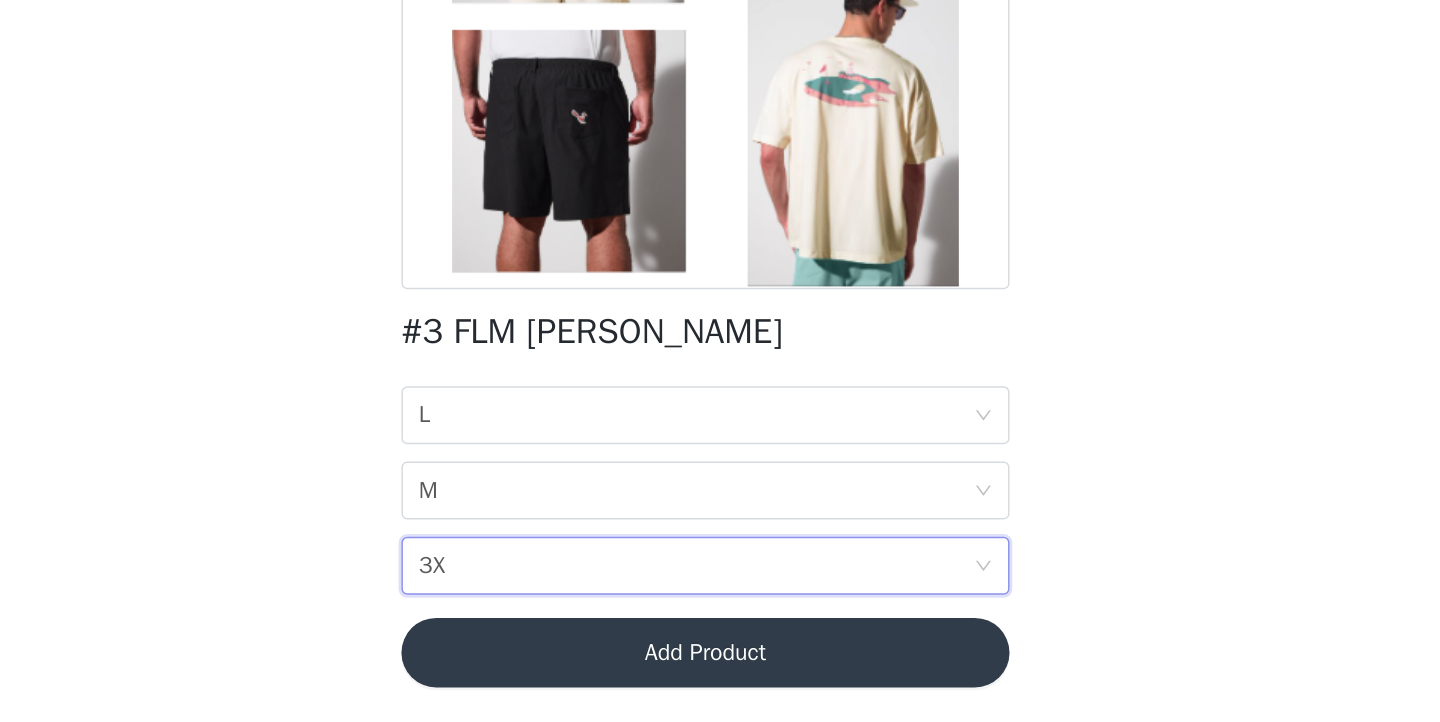 click on "BOTTOM SIZE 3X" at bounding box center (713, 614) 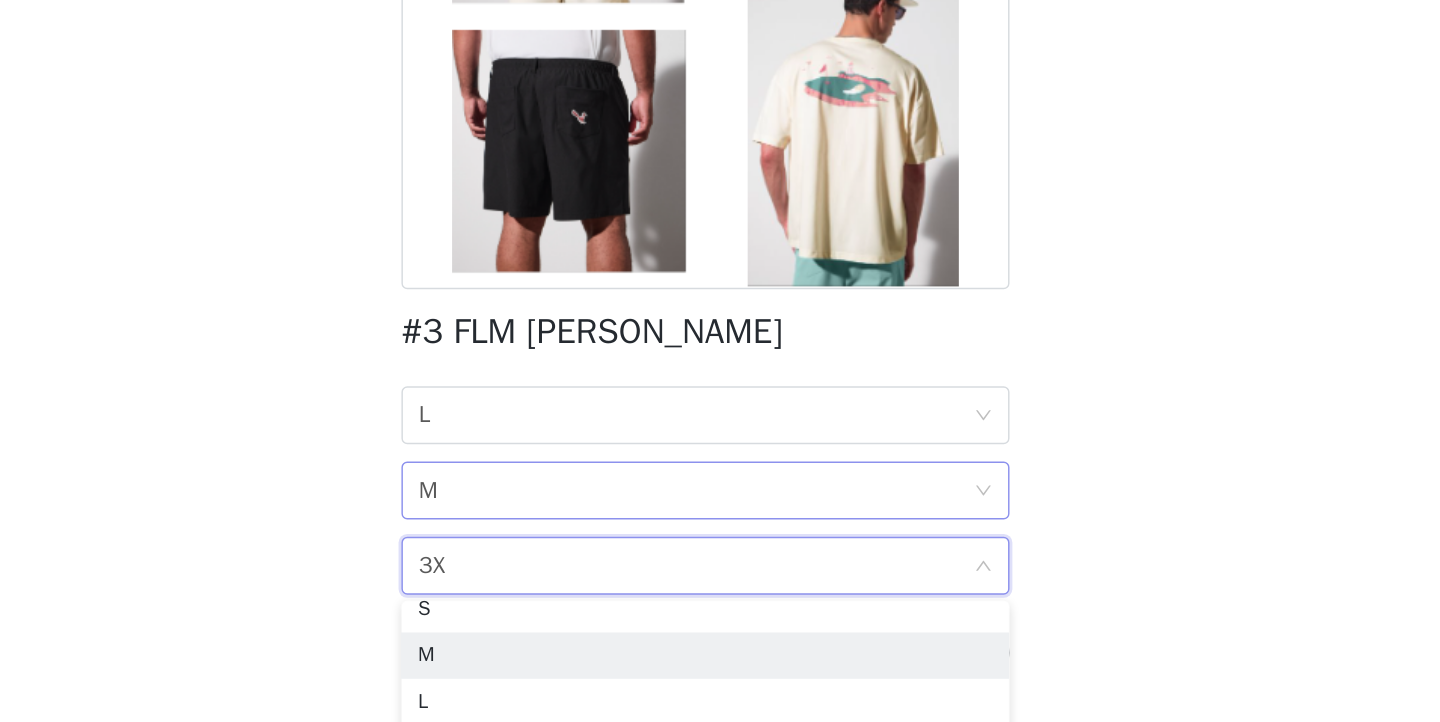 scroll, scrollTop: 36, scrollLeft: 0, axis: vertical 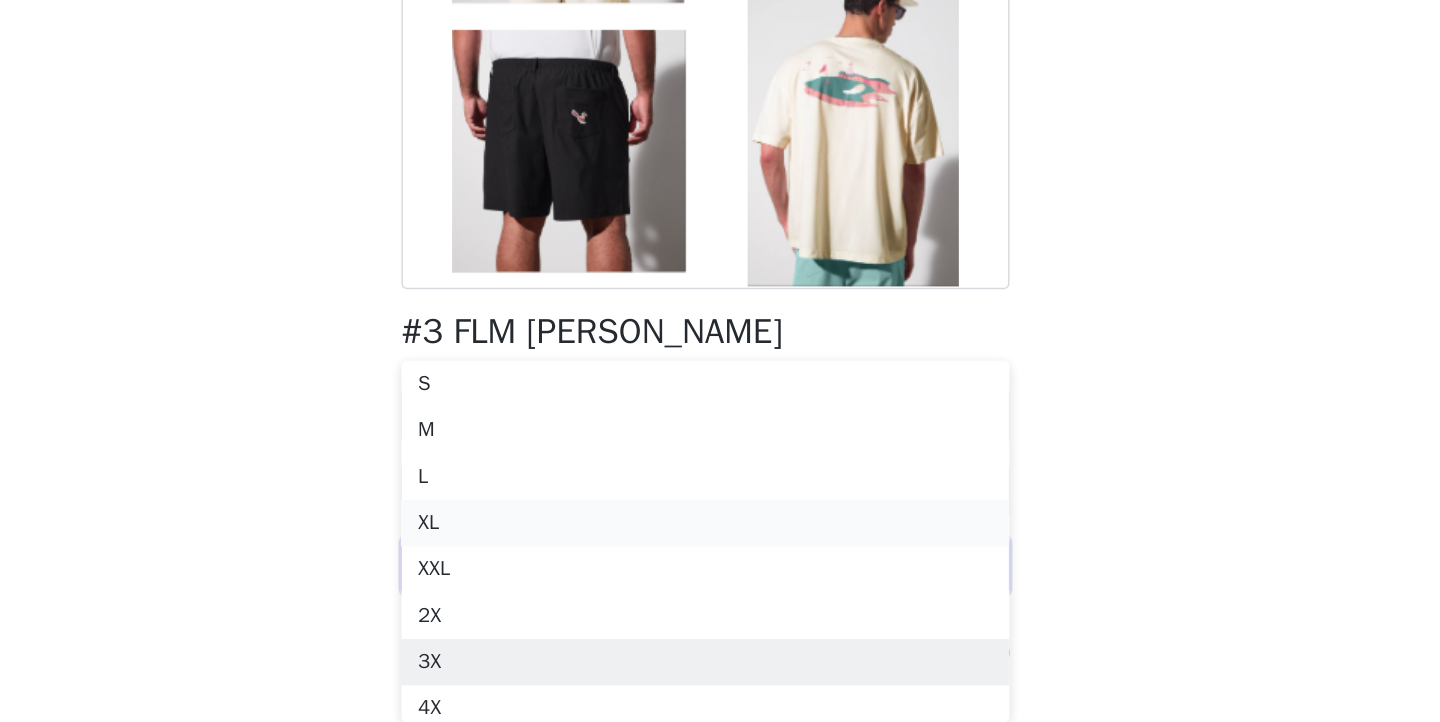 click on "XL" at bounding box center (720, 584) 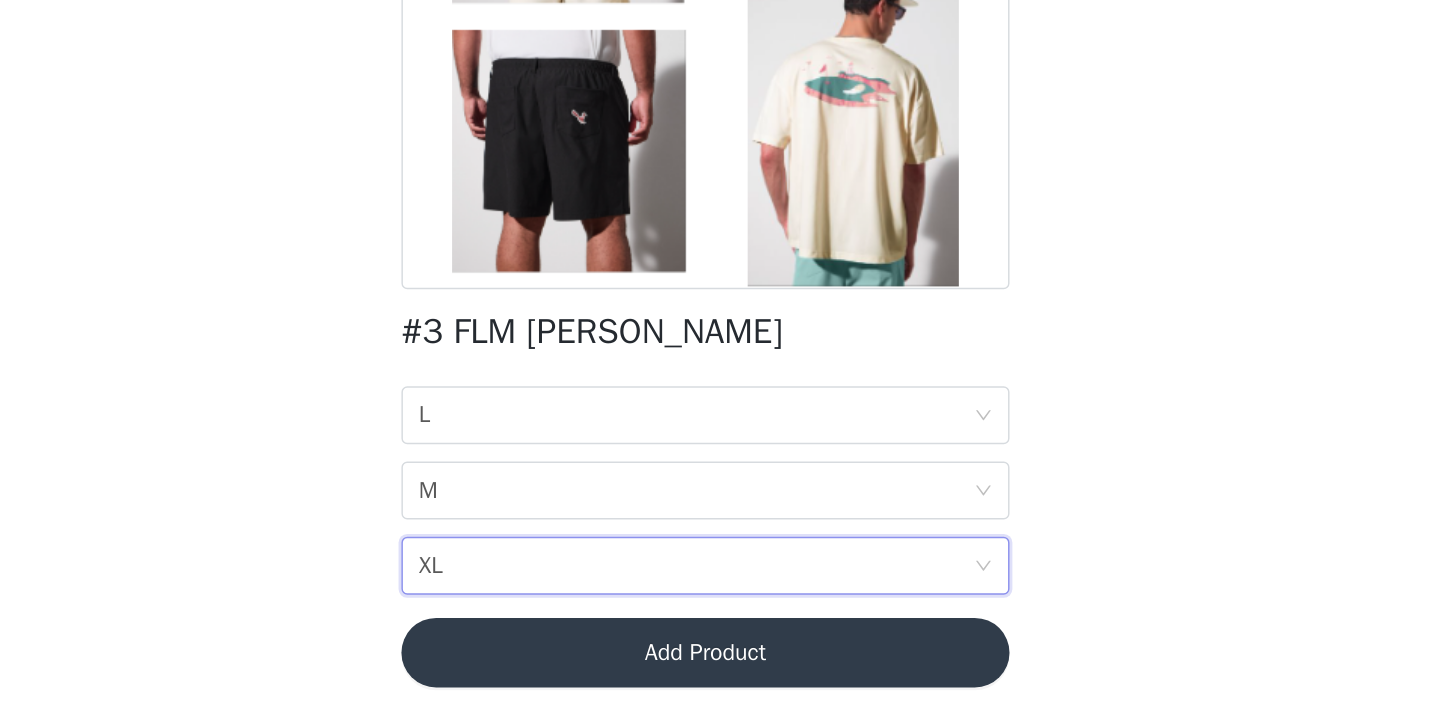 scroll, scrollTop: 0, scrollLeft: 0, axis: both 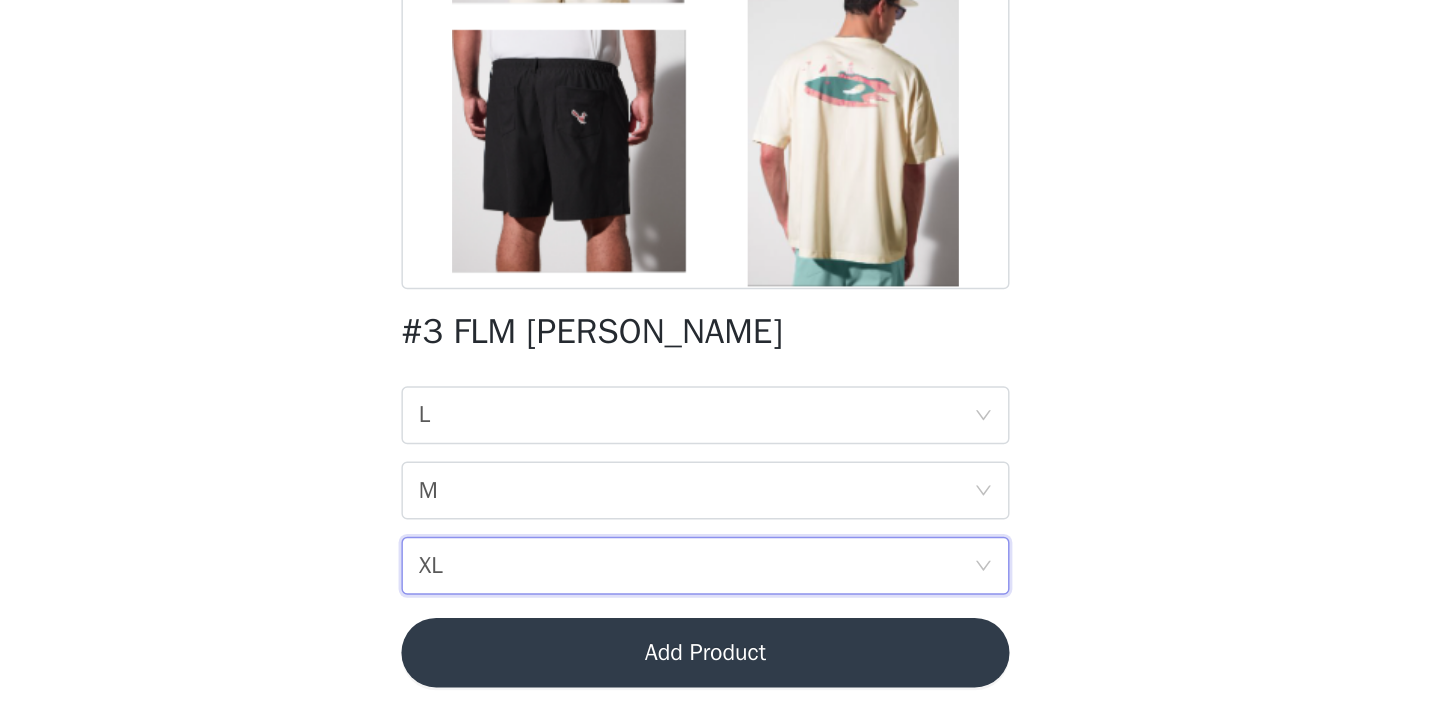 click on "Add Product" at bounding box center [720, 674] 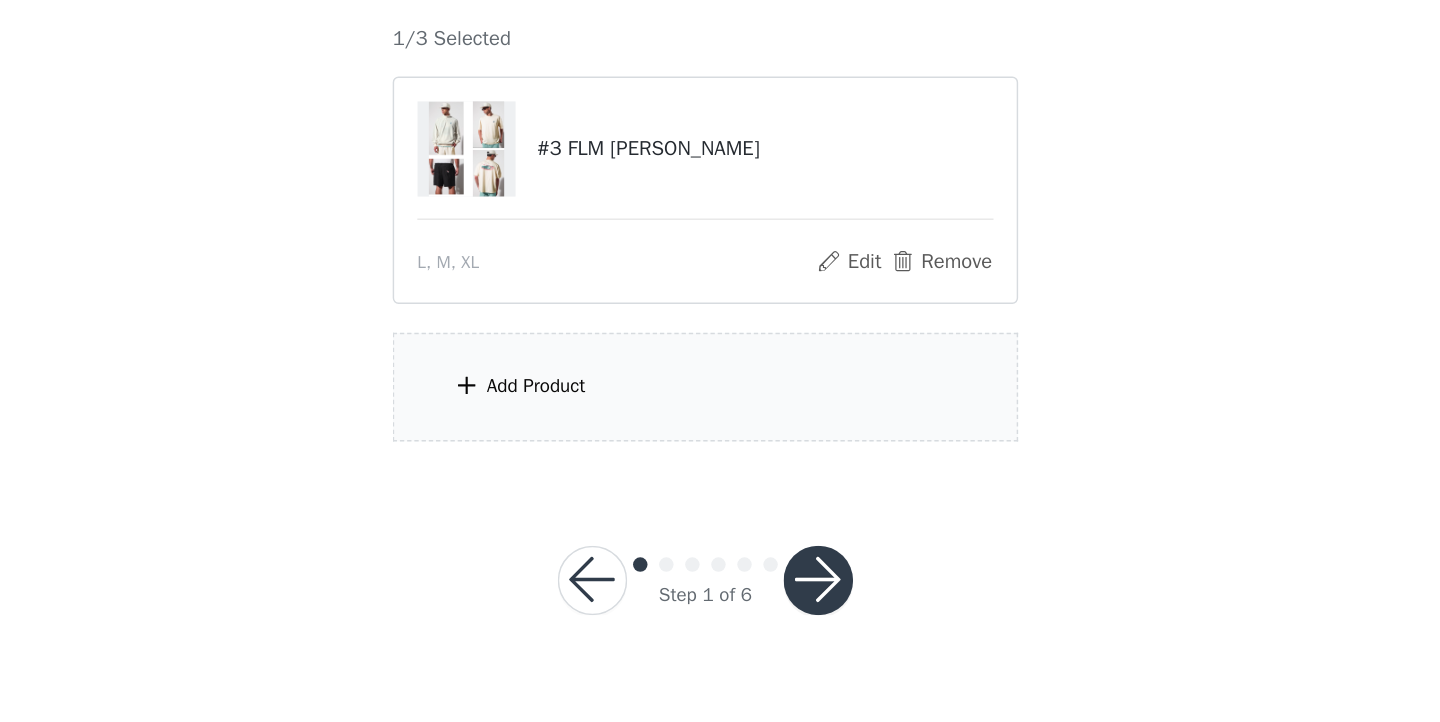 click on "Add Product" at bounding box center [720, 490] 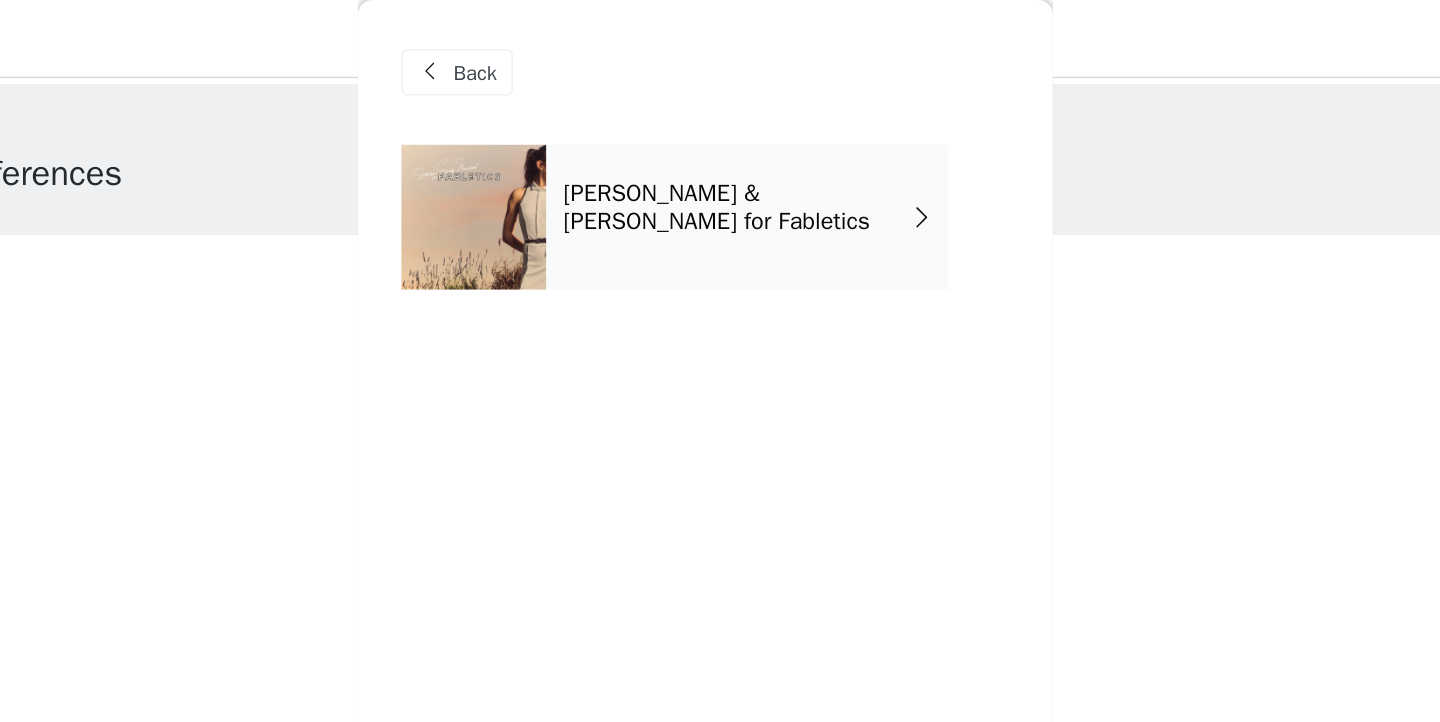 scroll, scrollTop: 0, scrollLeft: 0, axis: both 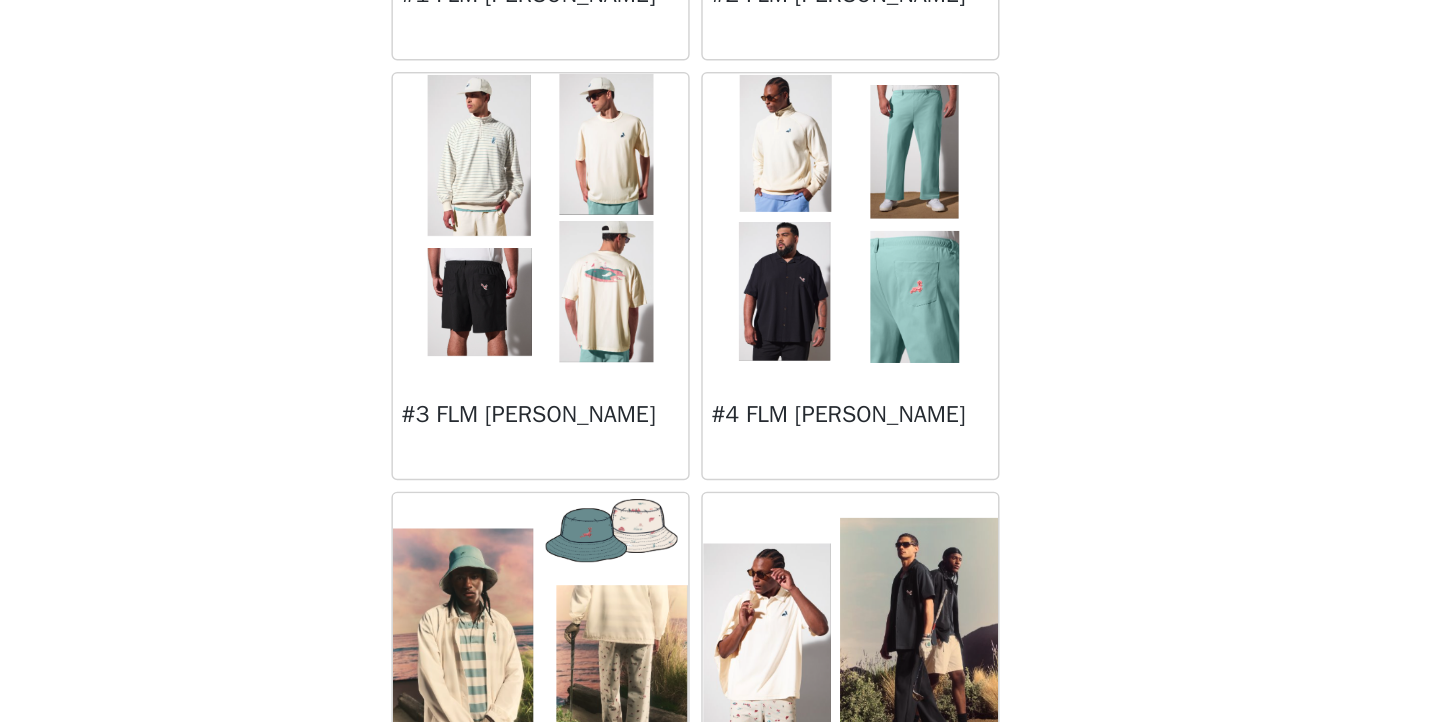 click at bounding box center (827, 374) 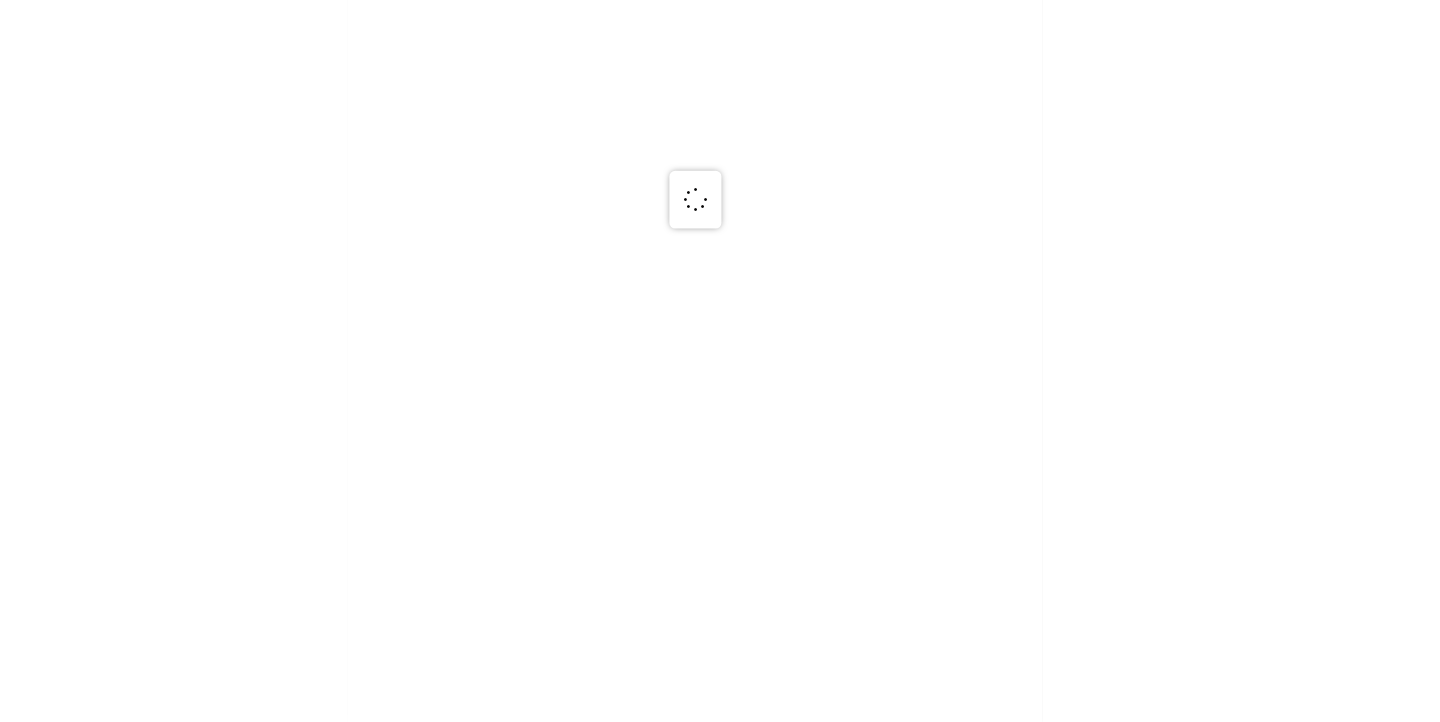 scroll, scrollTop: 0, scrollLeft: 0, axis: both 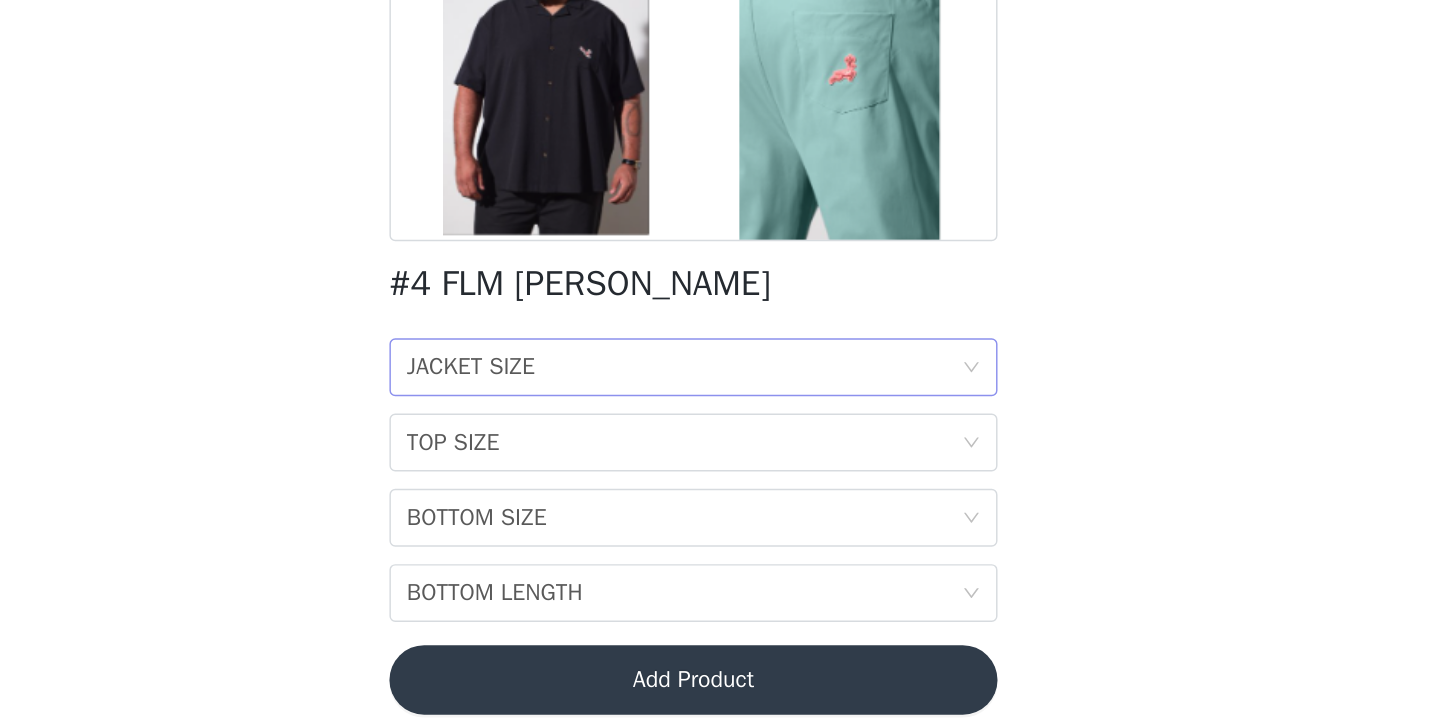 click on "JACKET SIZE JACKET SIZE" at bounding box center [713, 458] 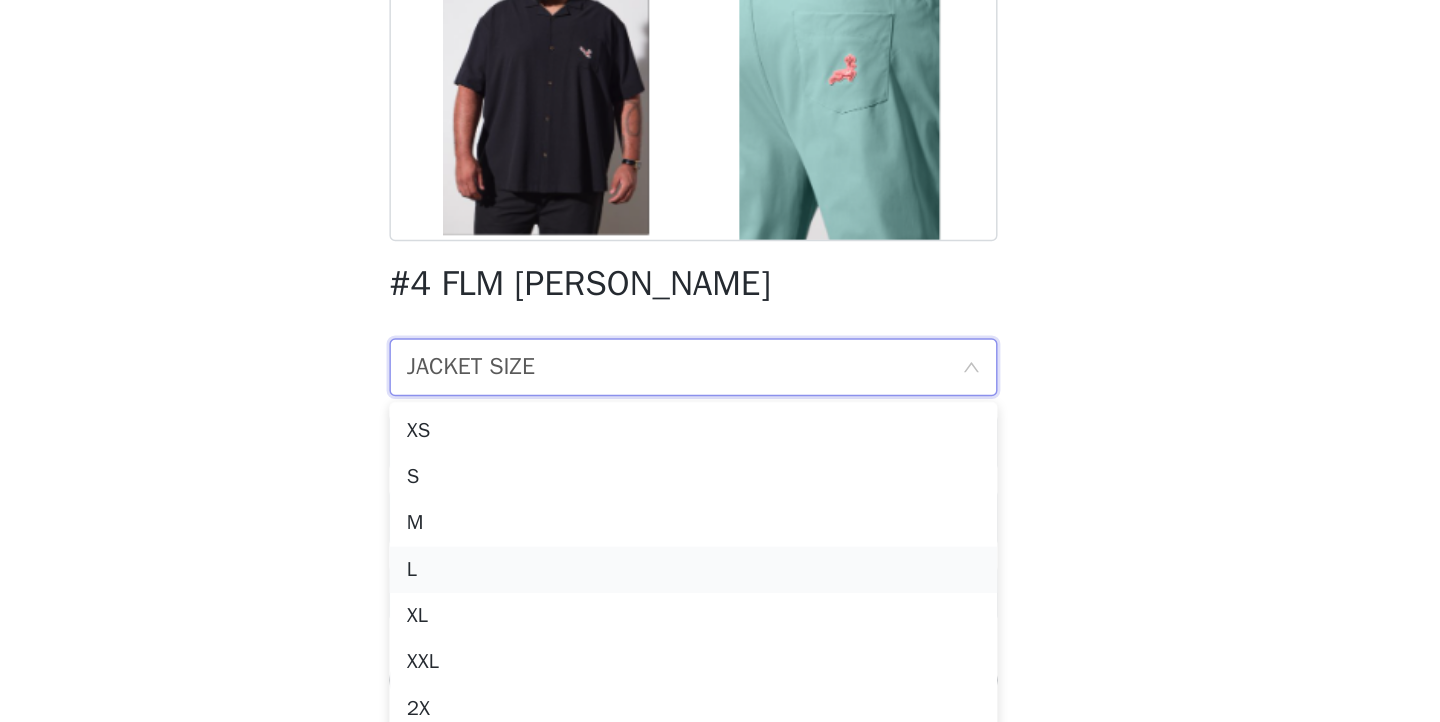 click on "L" at bounding box center (720, 598) 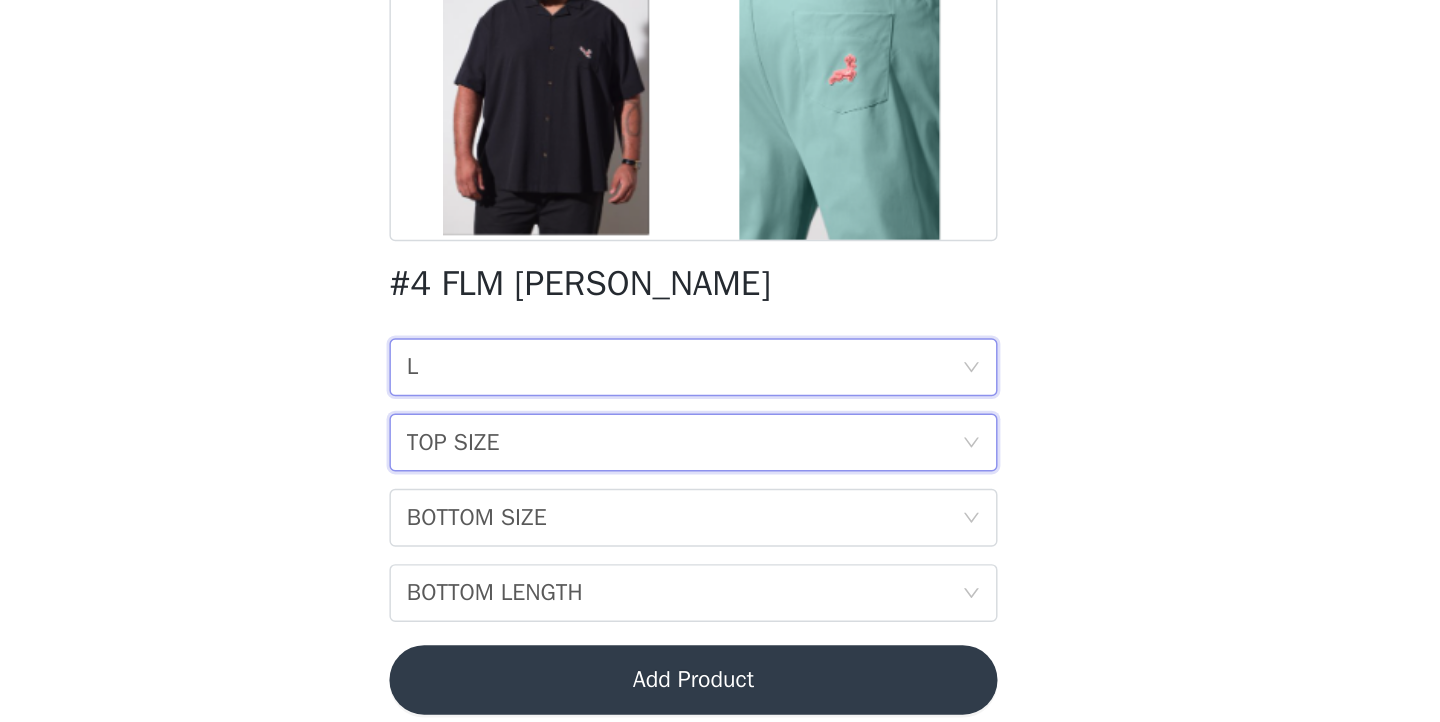 click on "TOP SIZE TOP SIZE" at bounding box center [713, 510] 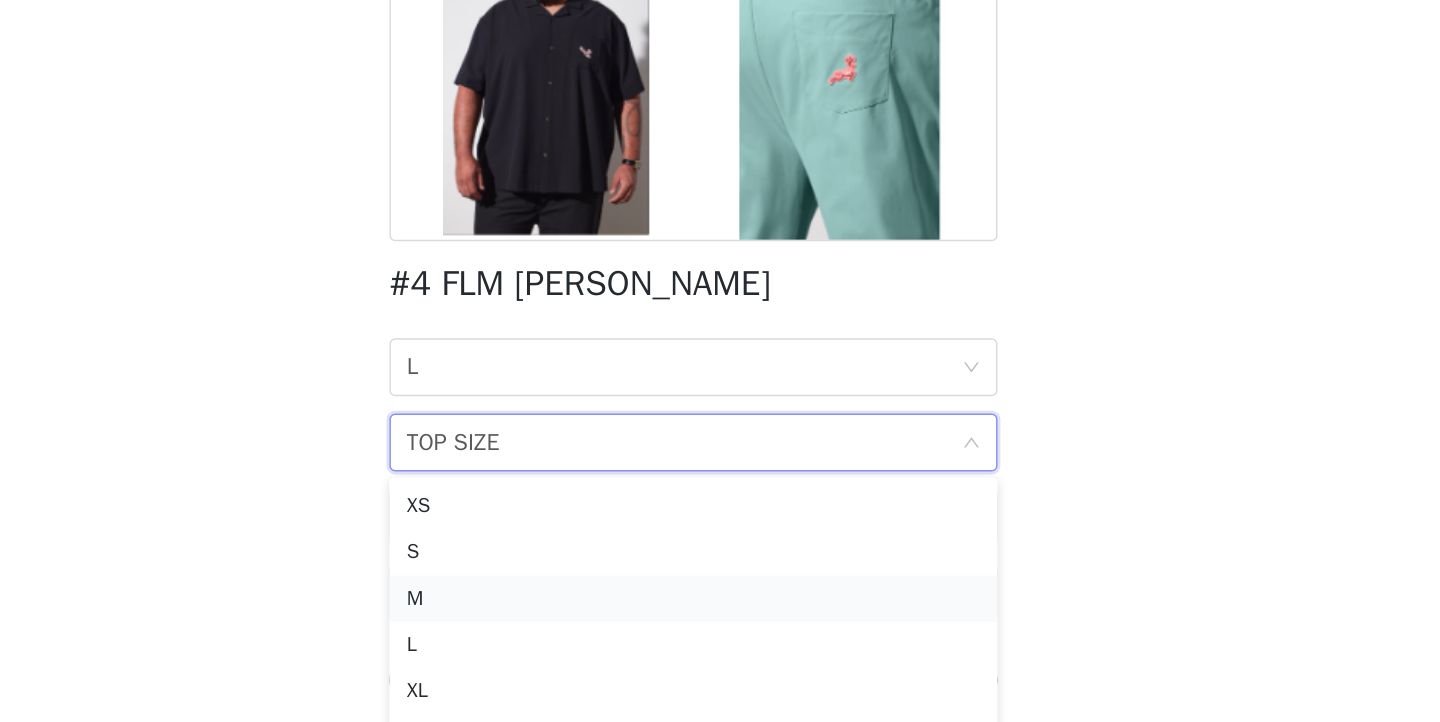 click on "M" at bounding box center [720, 618] 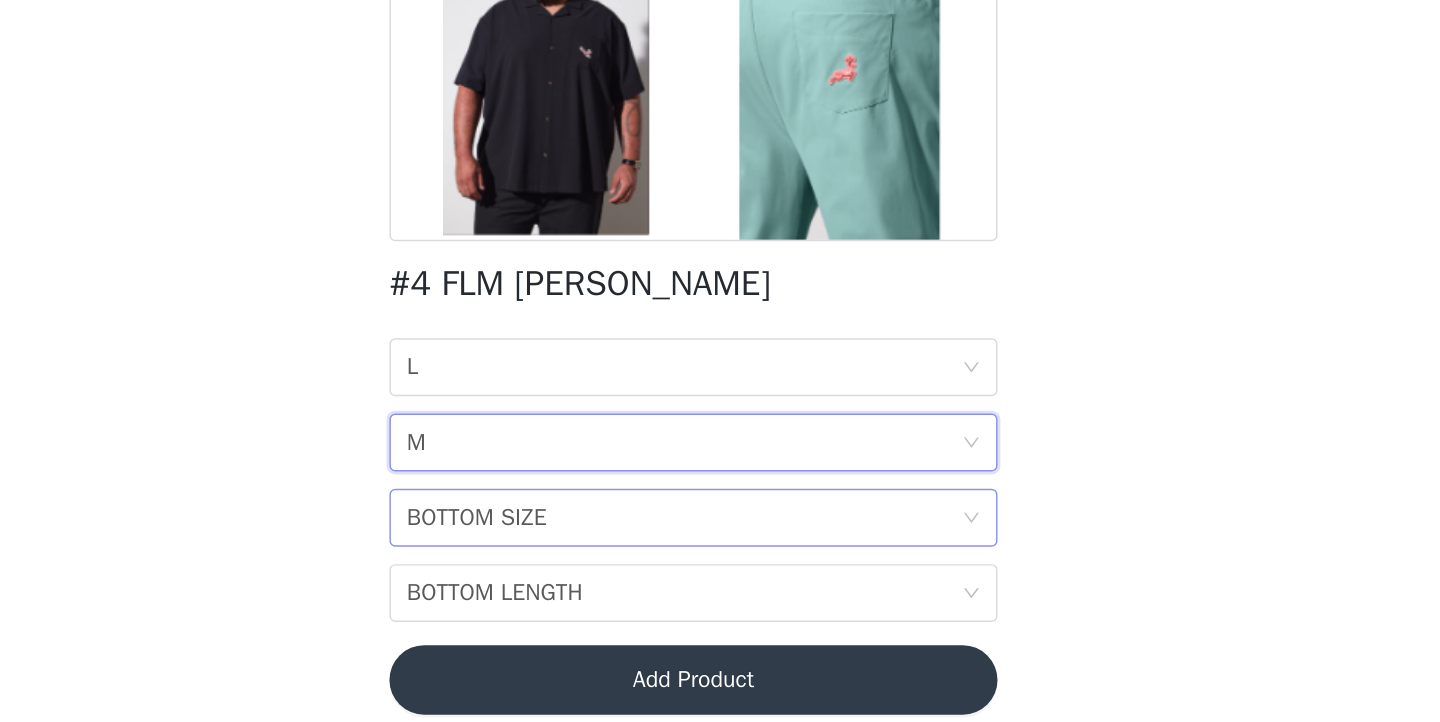 click on "BOTTOM SIZE" at bounding box center (570, 562) 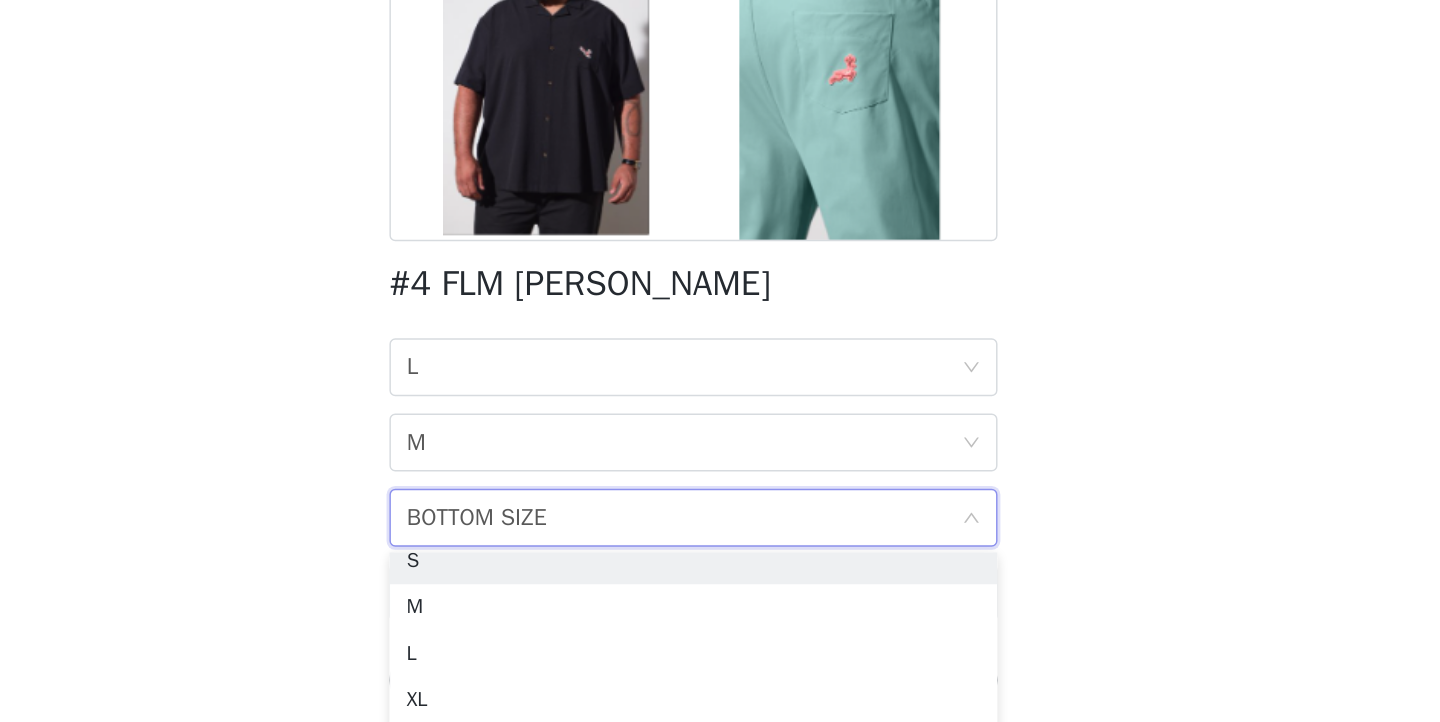 scroll, scrollTop: 46, scrollLeft: 0, axis: vertical 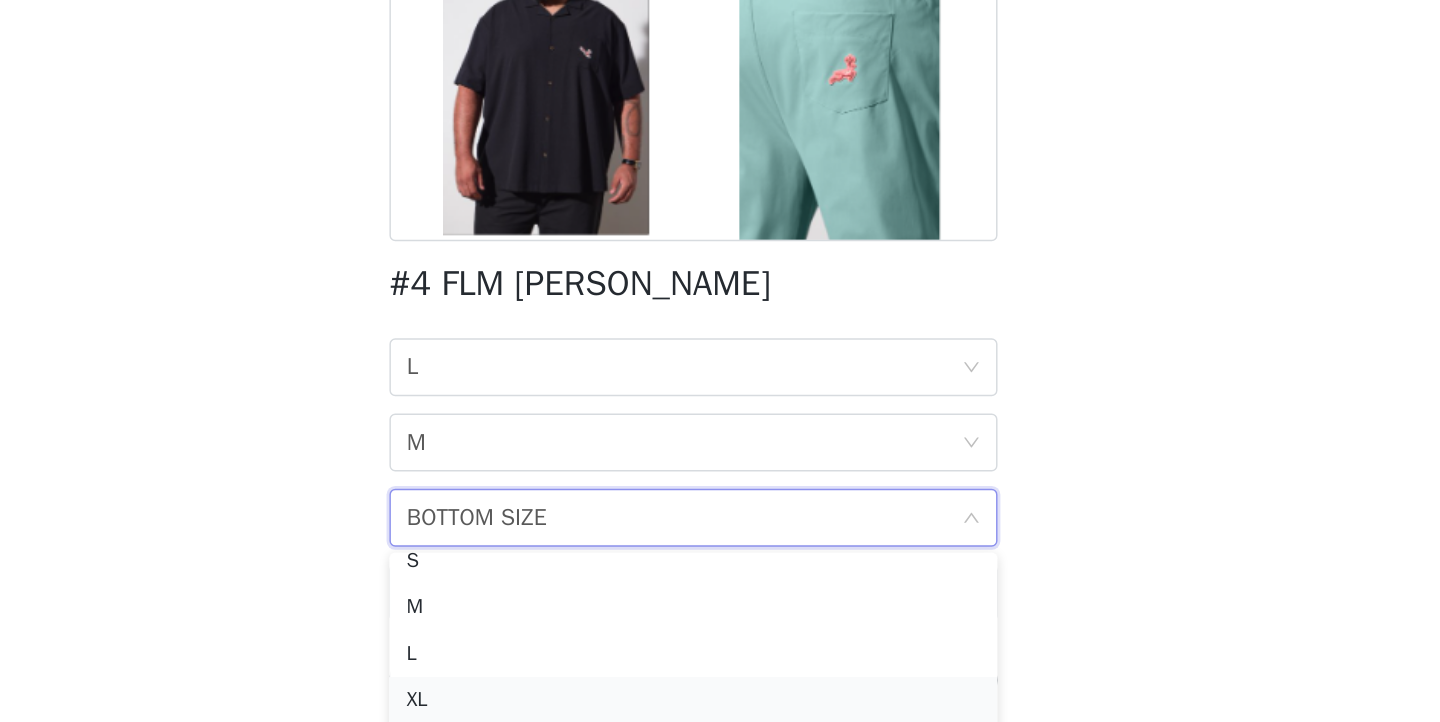 click on "XL" at bounding box center [720, 688] 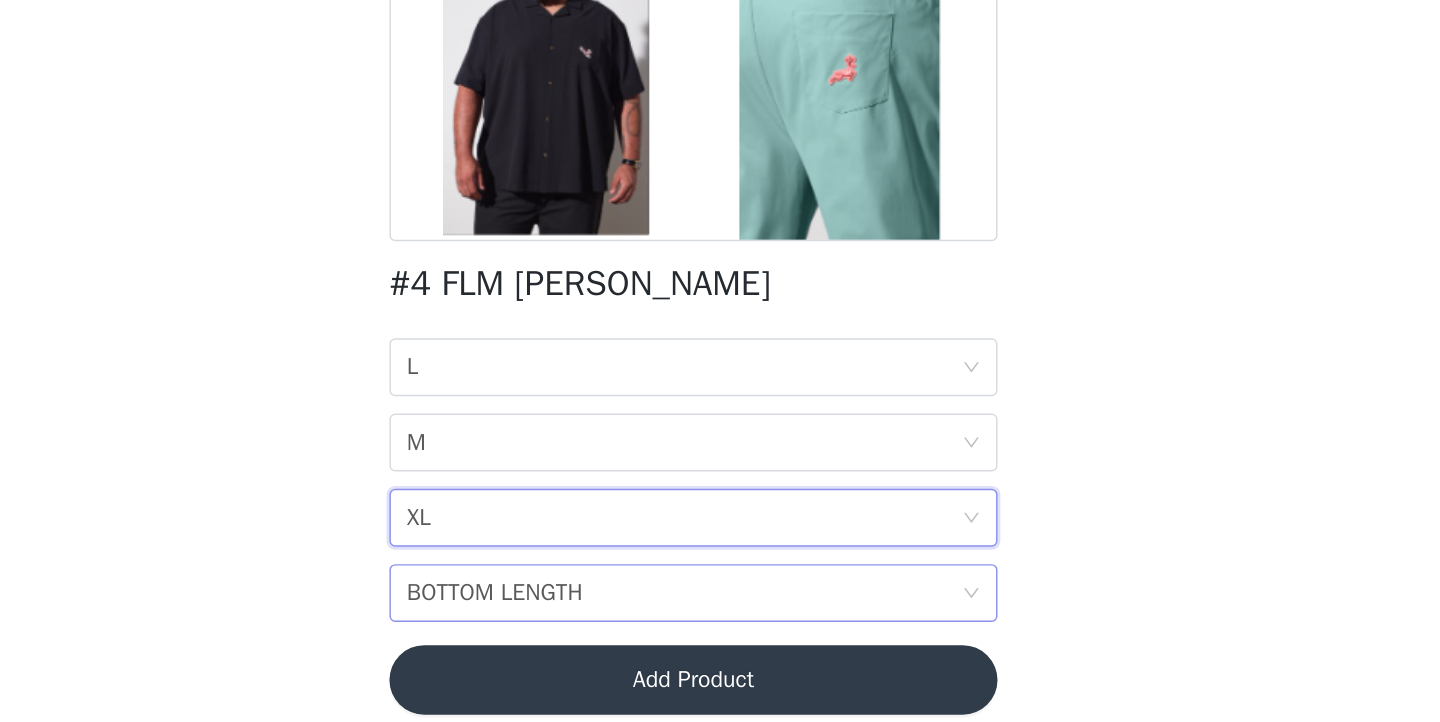 click on "BOTTOM LENGTH" at bounding box center [583, 614] 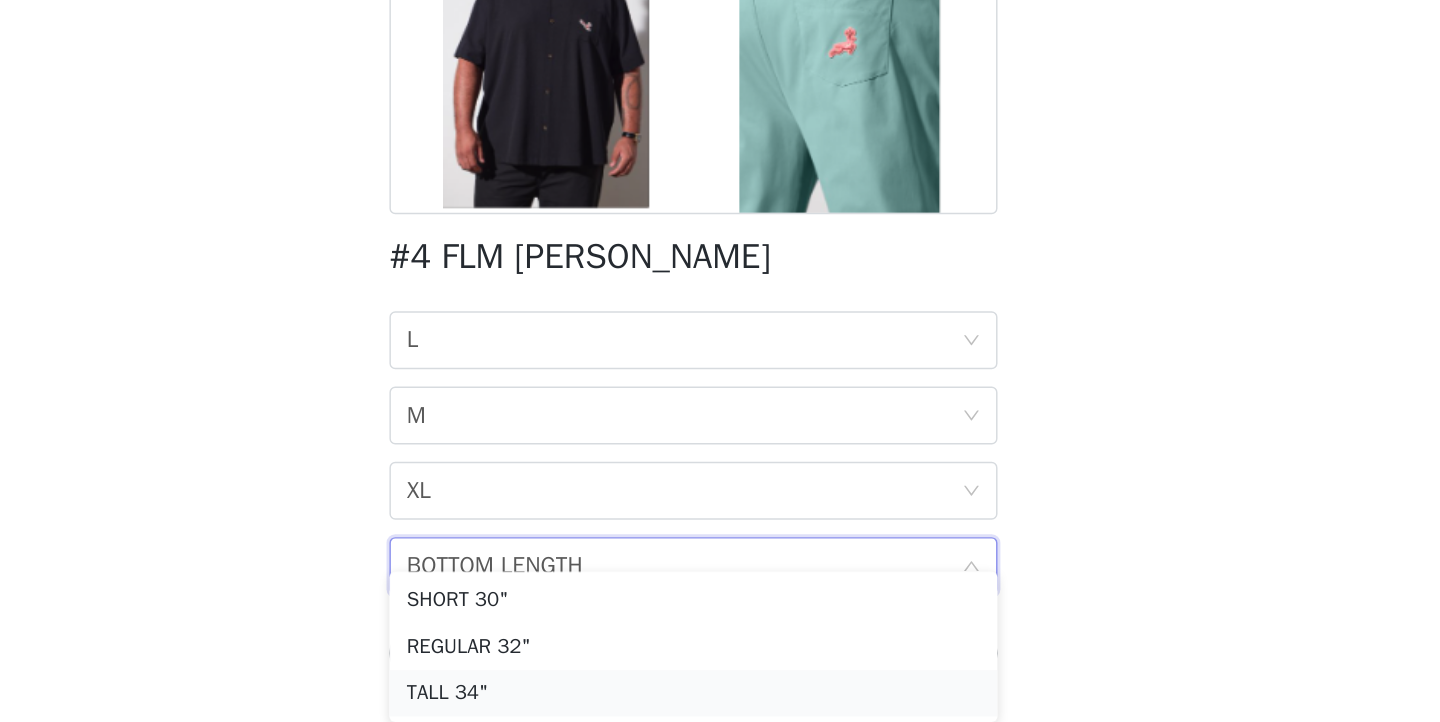 scroll, scrollTop: 20, scrollLeft: 0, axis: vertical 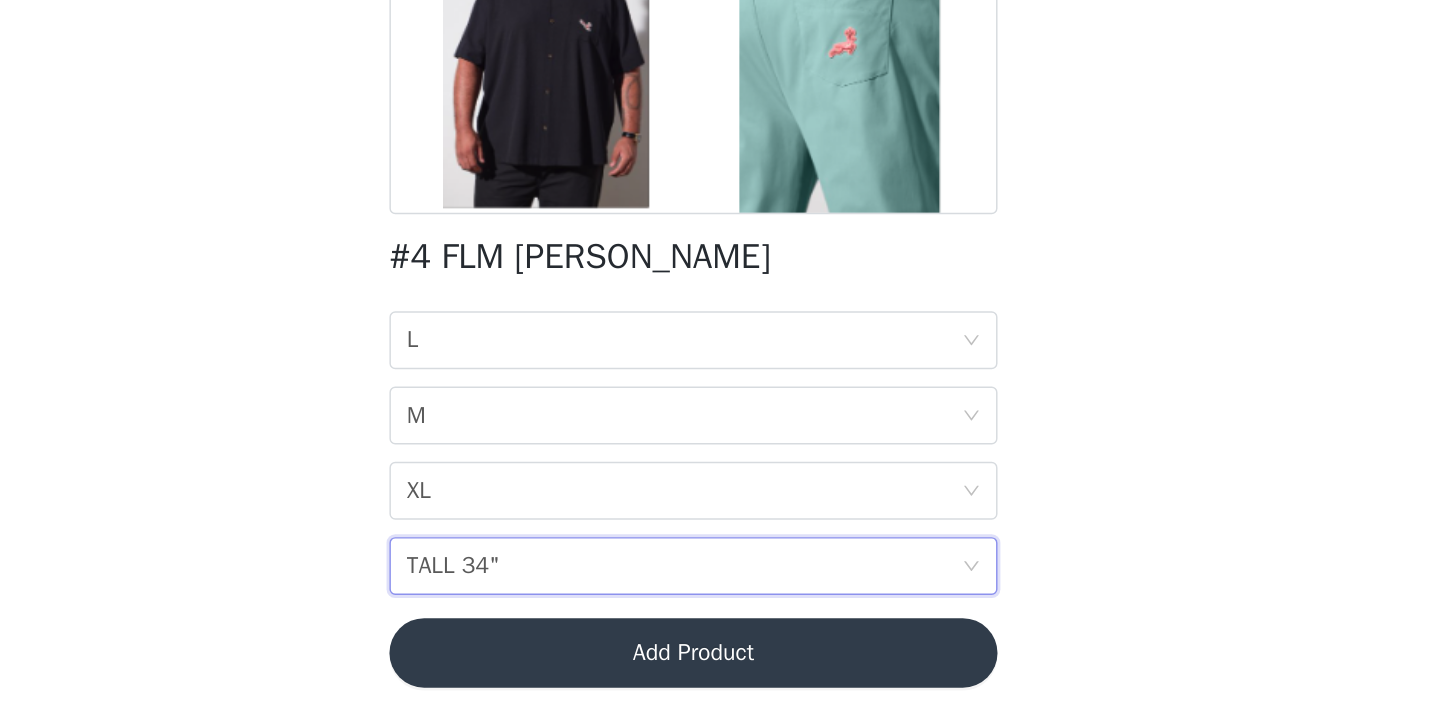 click on "Add Product" at bounding box center [720, 674] 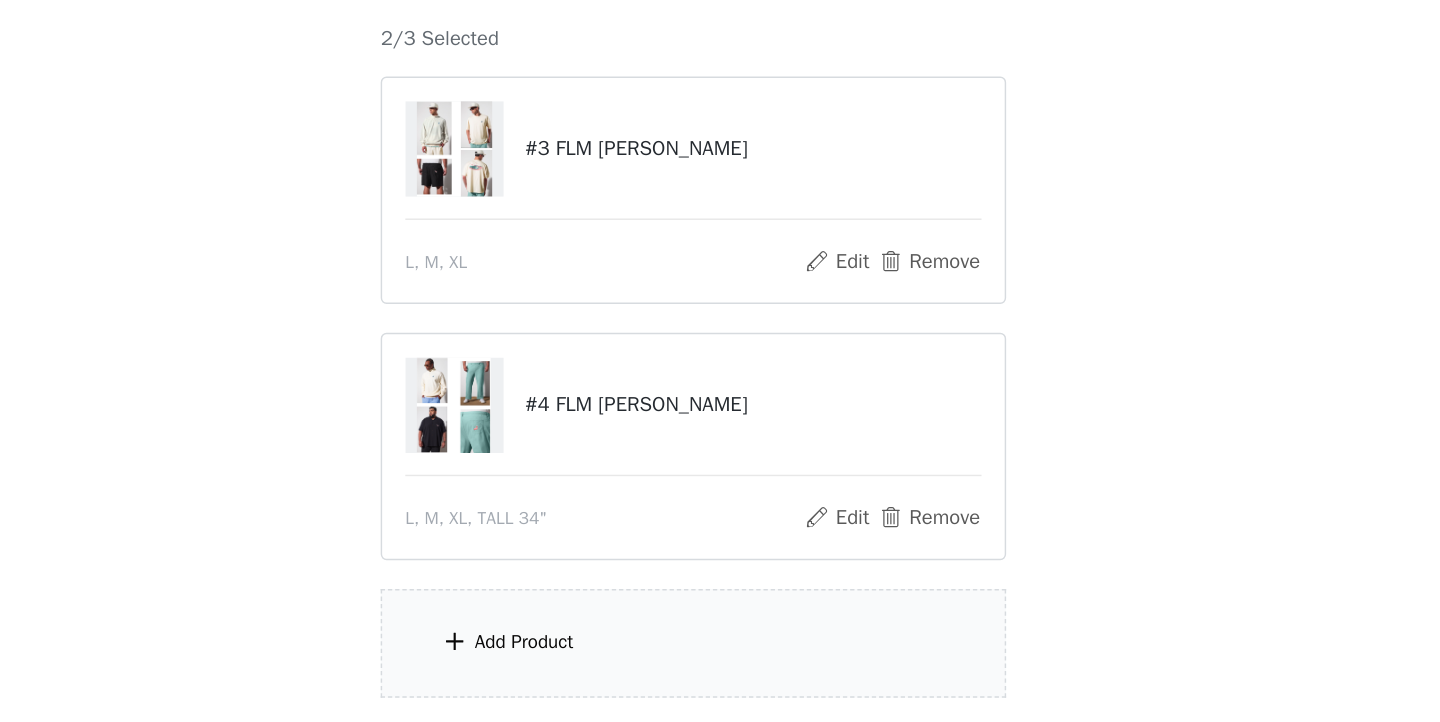 click on "Add Product" at bounding box center (603, 667) 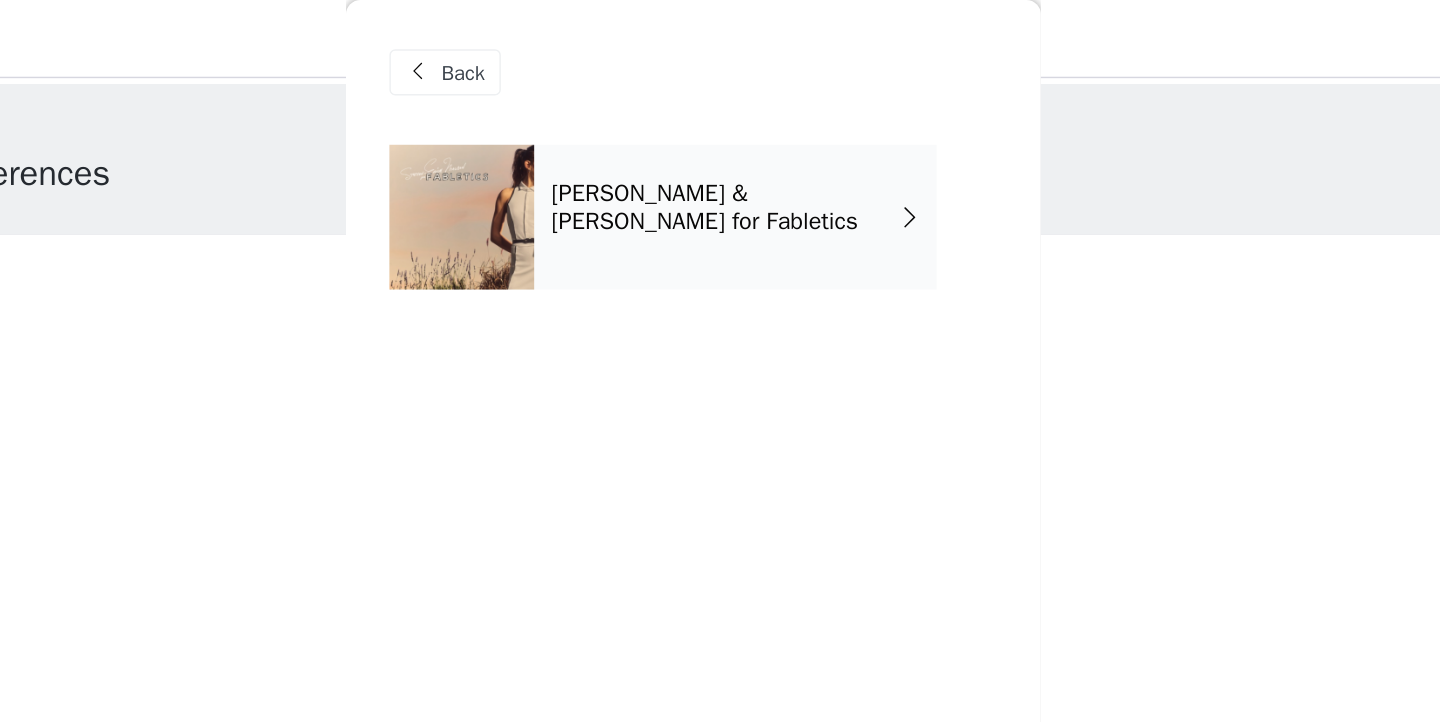 scroll, scrollTop: 0, scrollLeft: 0, axis: both 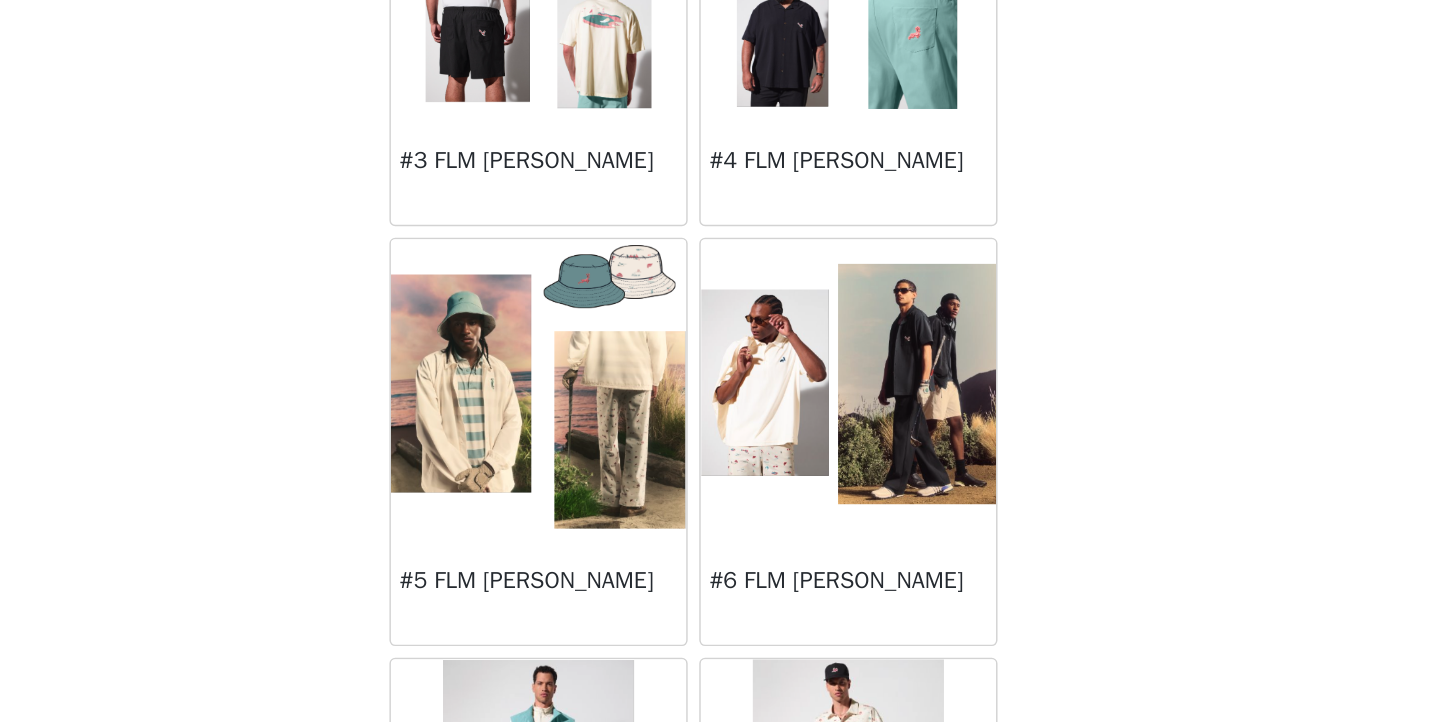click at bounding box center [827, 488] 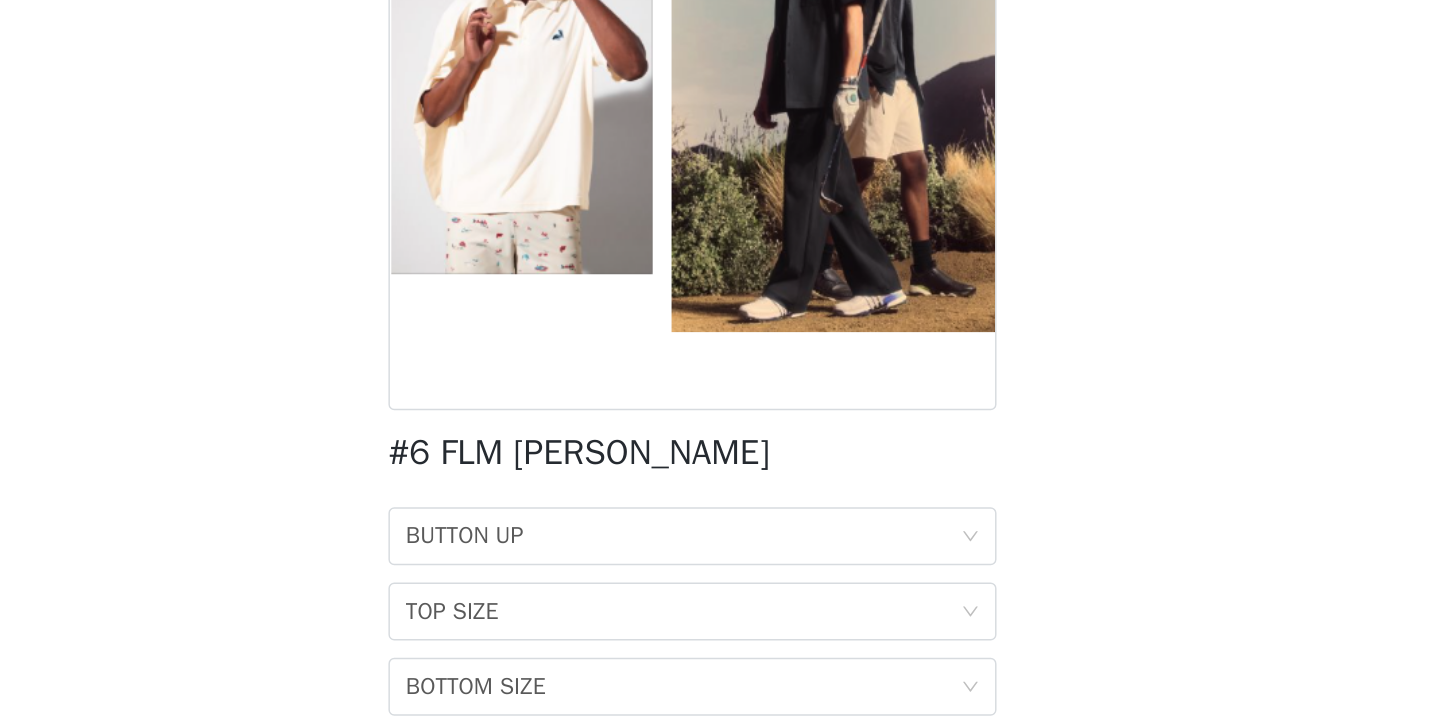 scroll, scrollTop: 179, scrollLeft: 0, axis: vertical 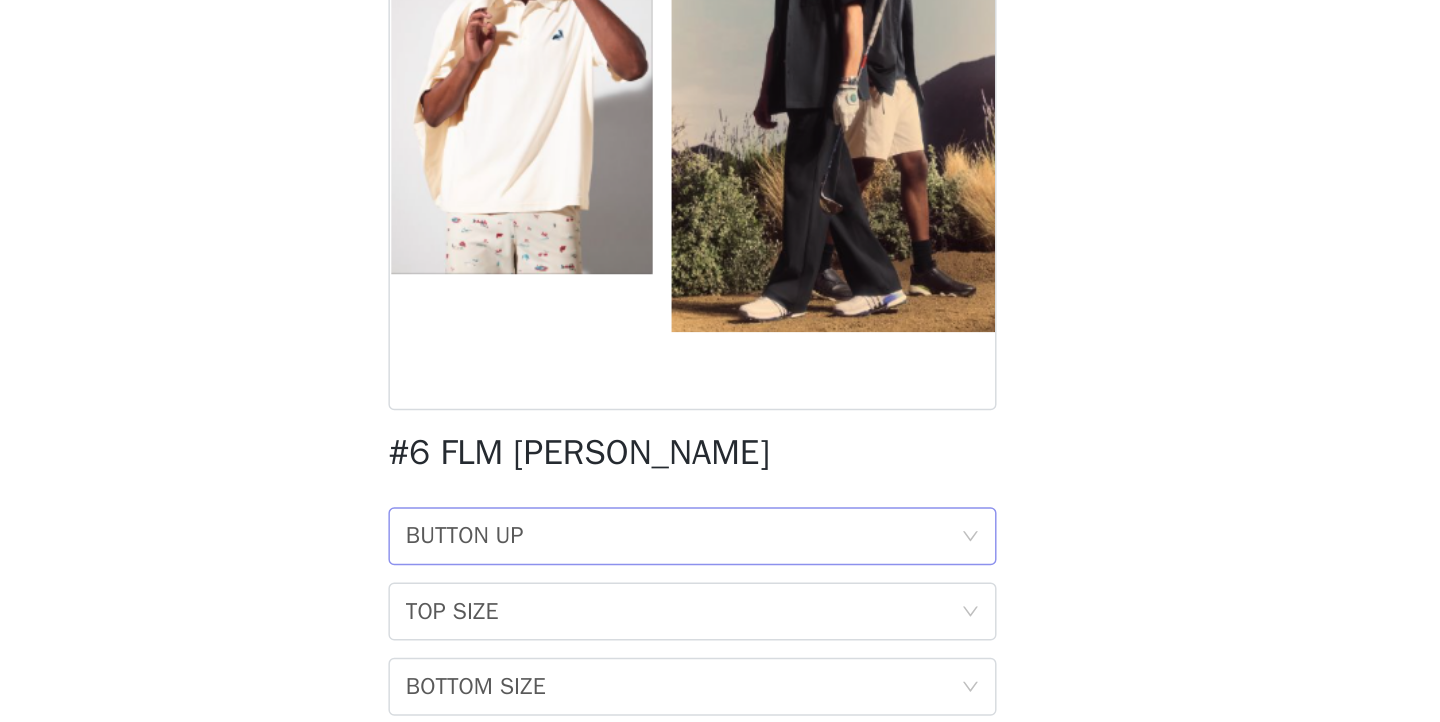 click on "BUTTON UP BUTTON UP" at bounding box center [713, 458] 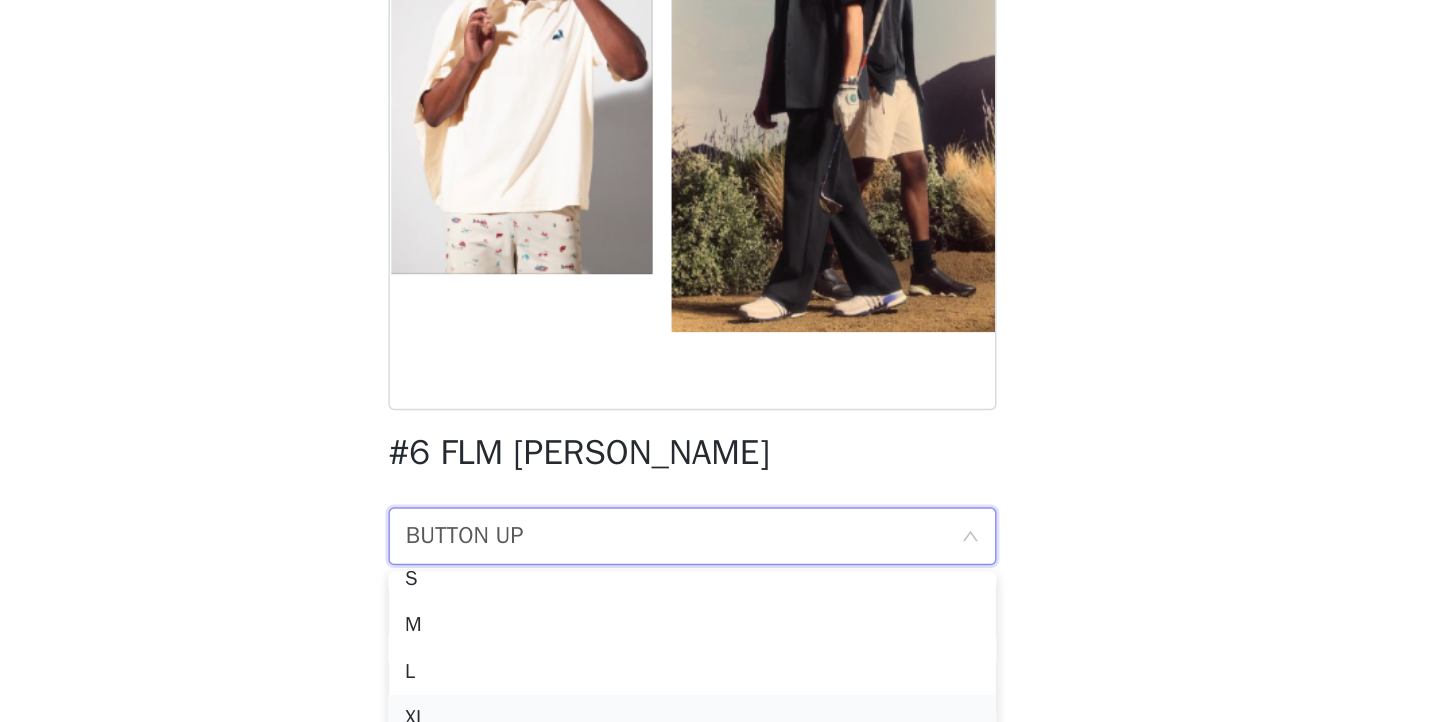 scroll, scrollTop: 46, scrollLeft: 0, axis: vertical 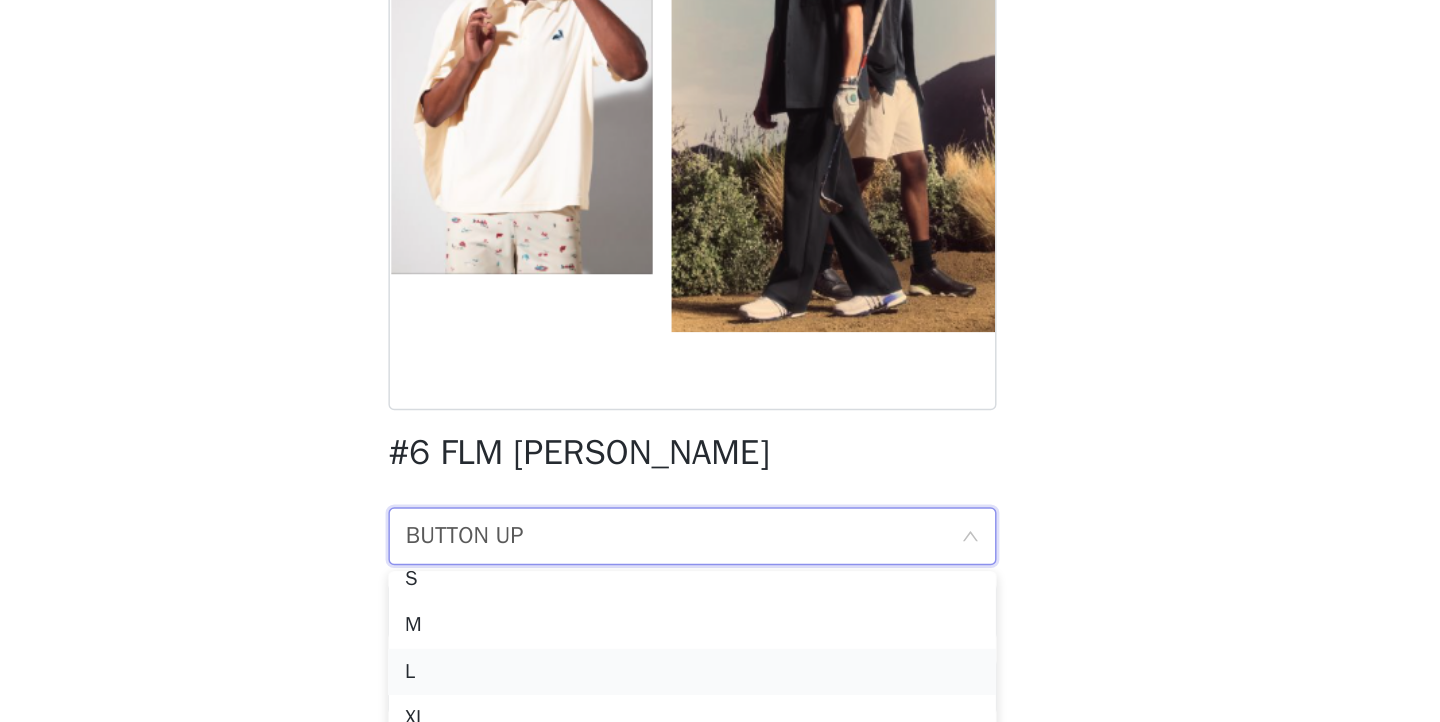 click on "L" at bounding box center [720, 552] 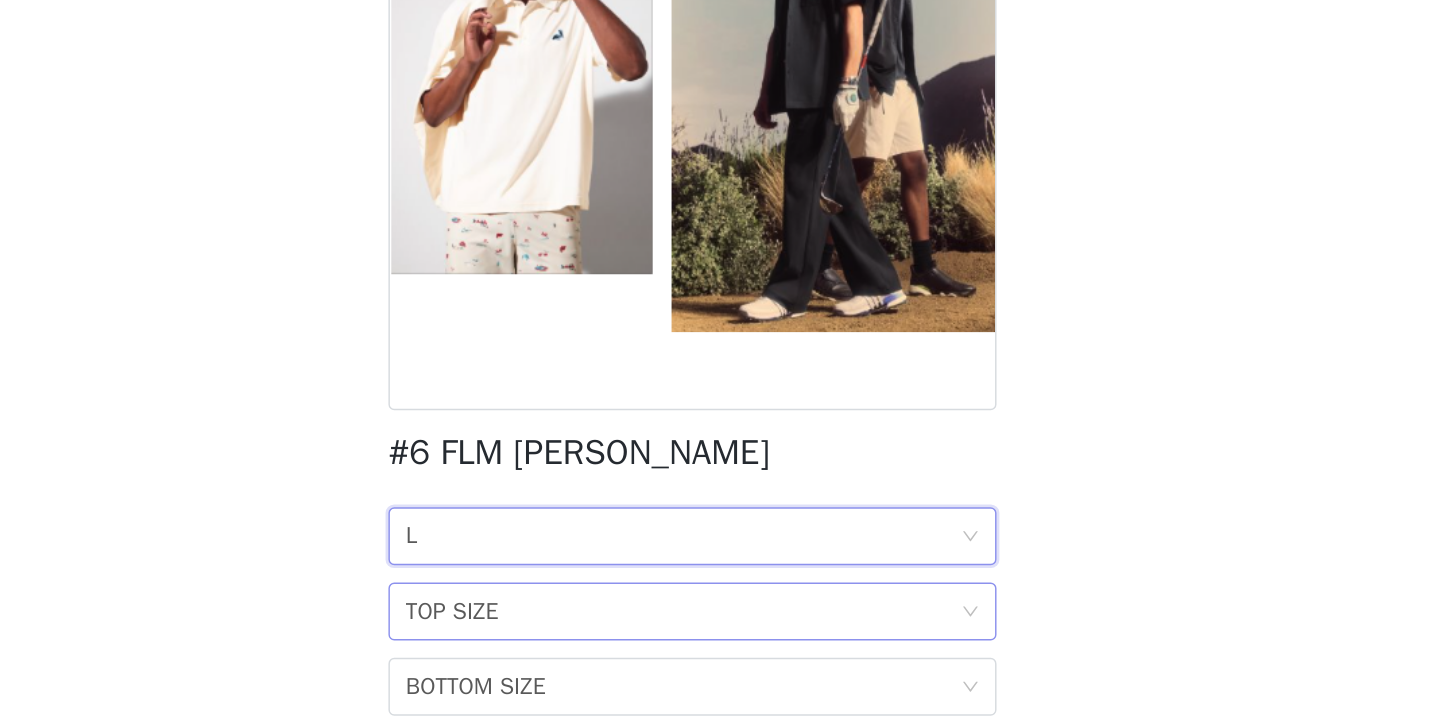 click on "TOP SIZE" at bounding box center [554, 510] 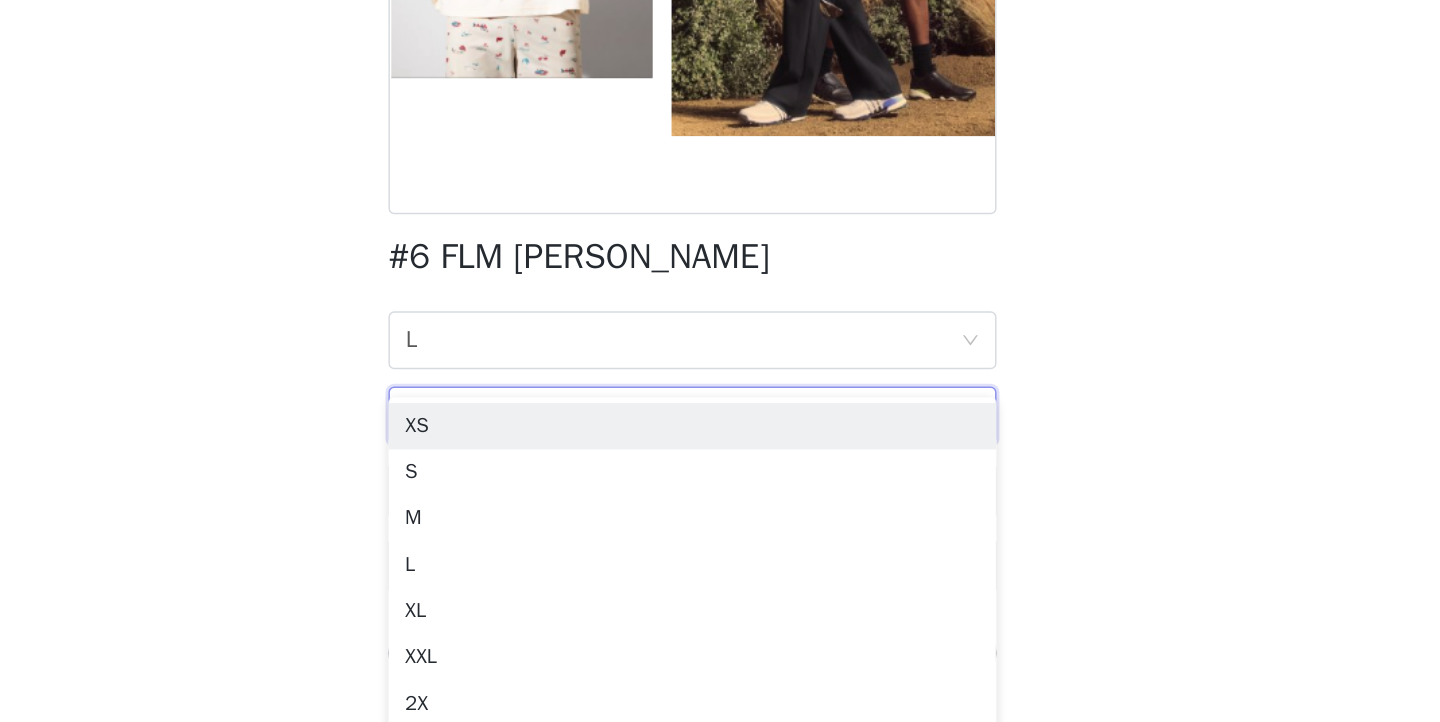 scroll, scrollTop: 188, scrollLeft: 0, axis: vertical 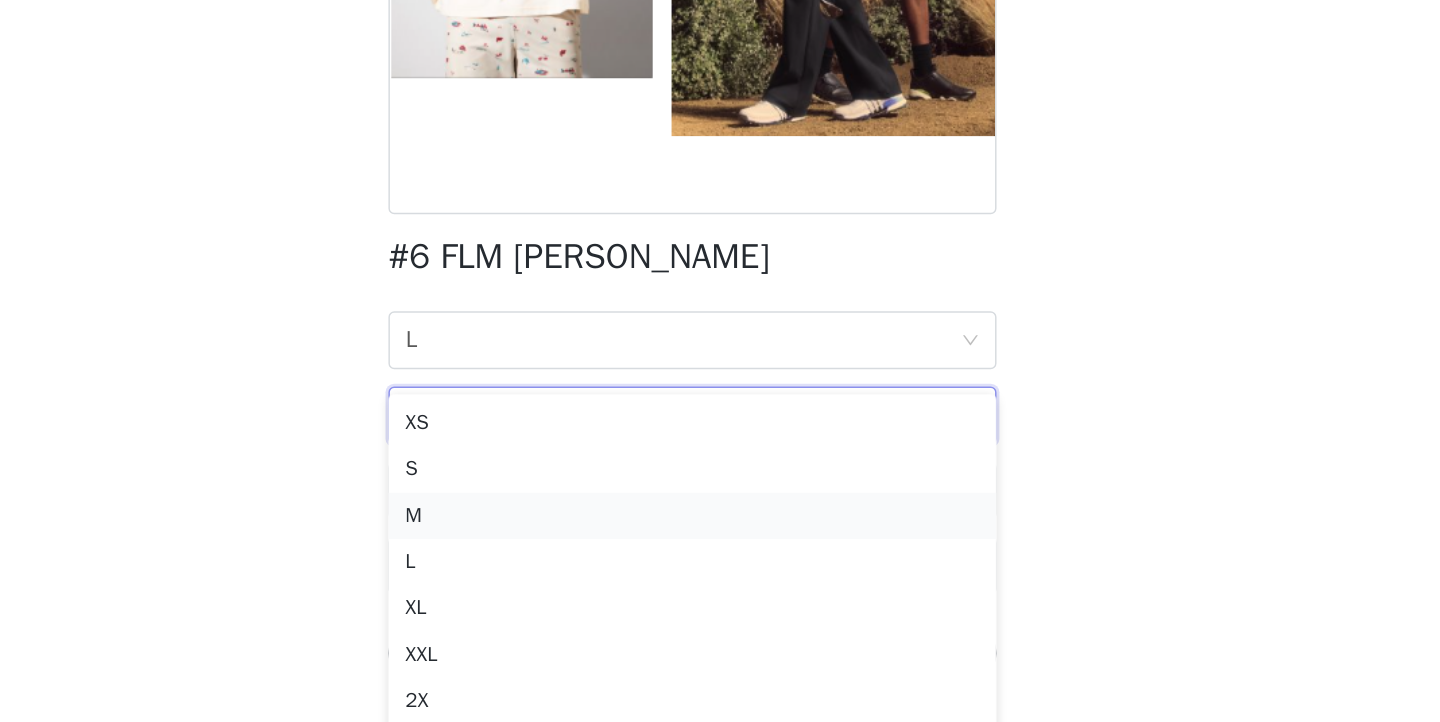 click on "M" at bounding box center [720, 580] 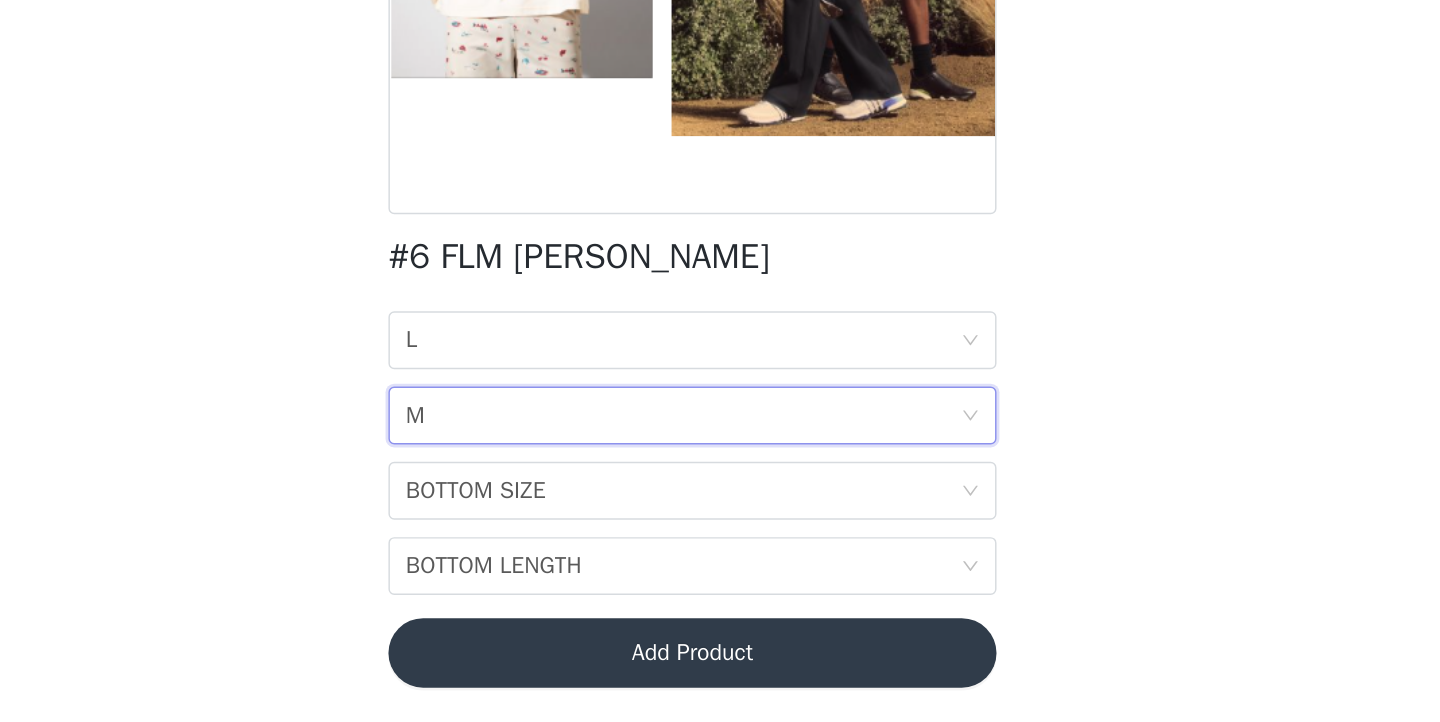 scroll, scrollTop: 150, scrollLeft: 0, axis: vertical 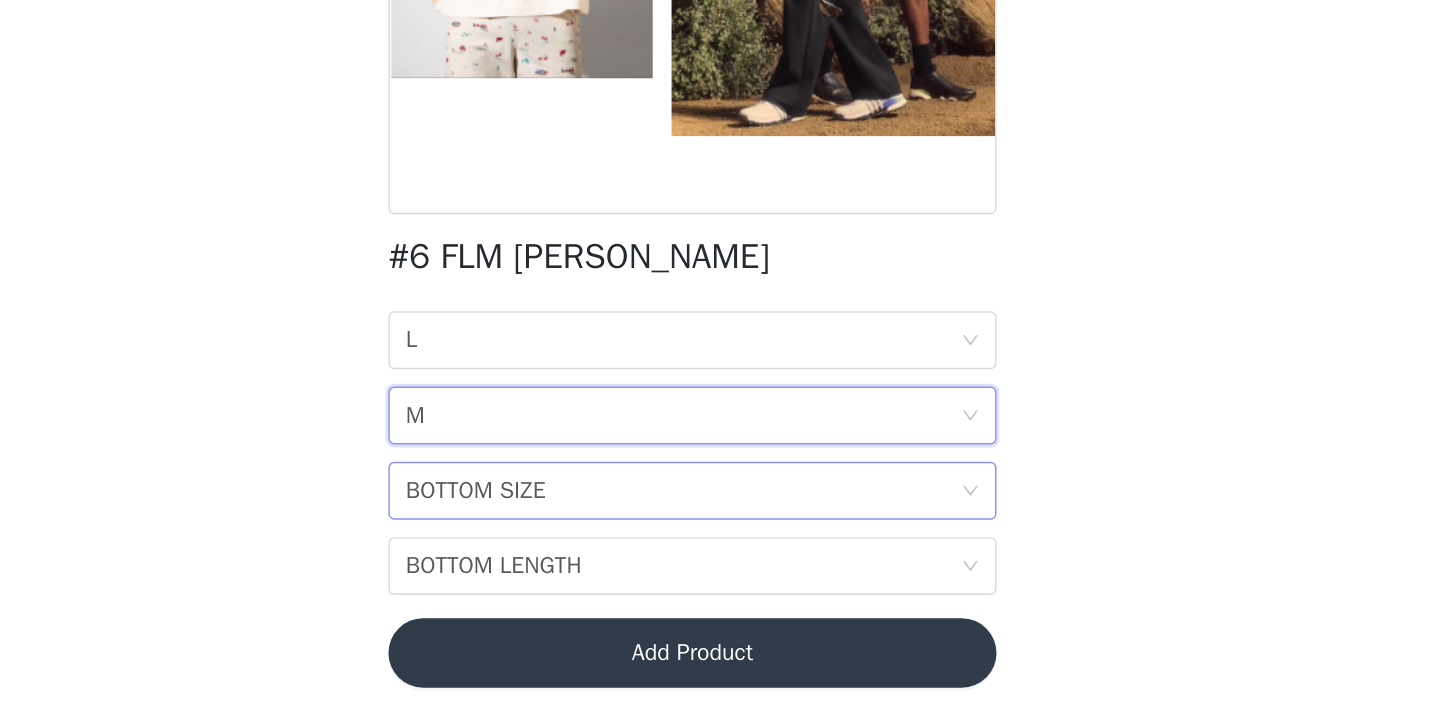 click on "BOTTOM SIZE" at bounding box center [570, 562] 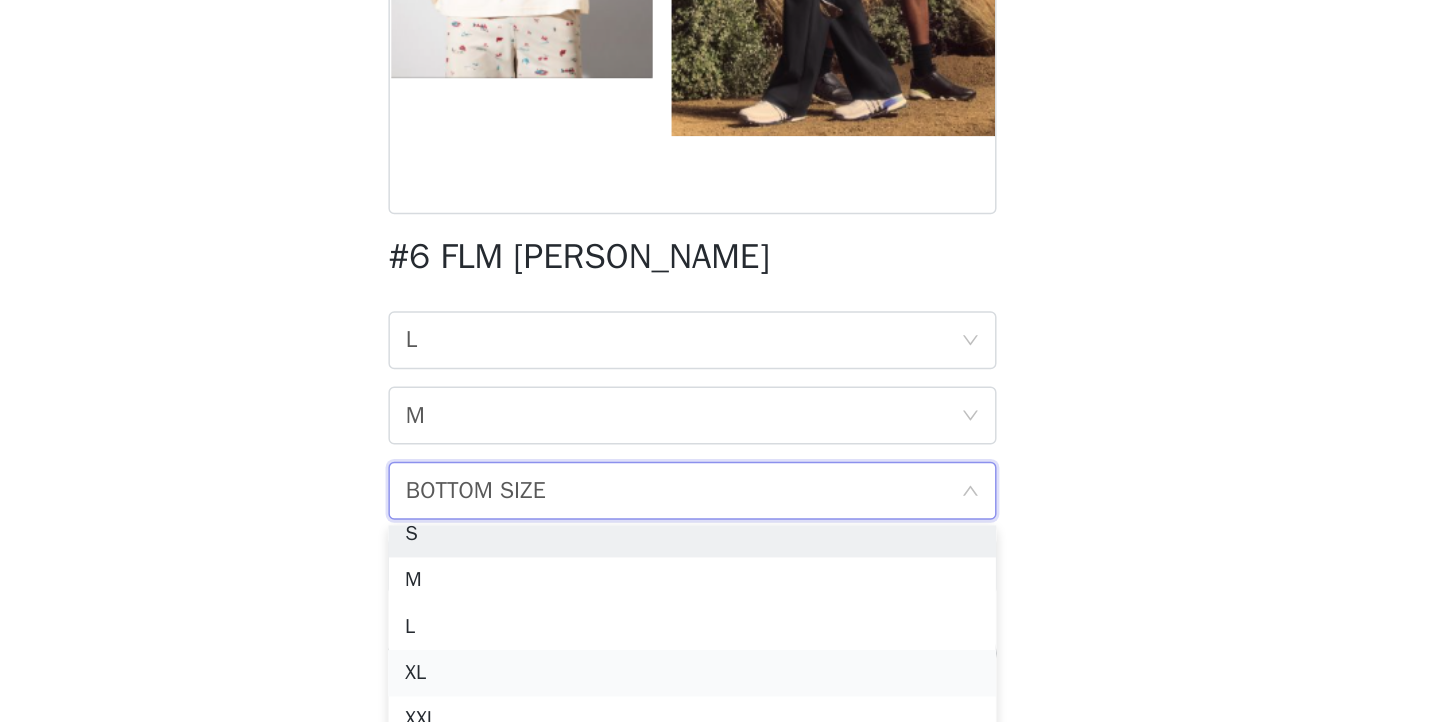 scroll, scrollTop: 46, scrollLeft: 0, axis: vertical 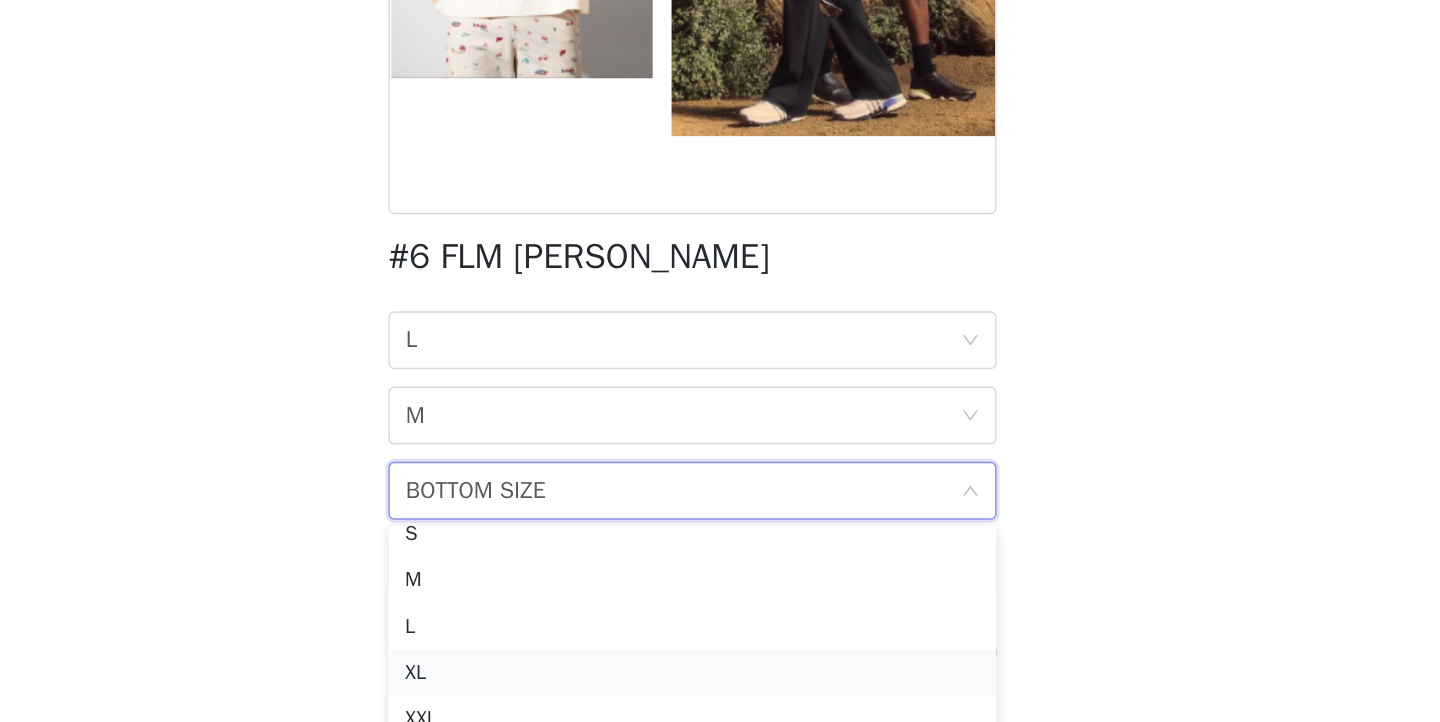 click on "XL" at bounding box center (720, 688) 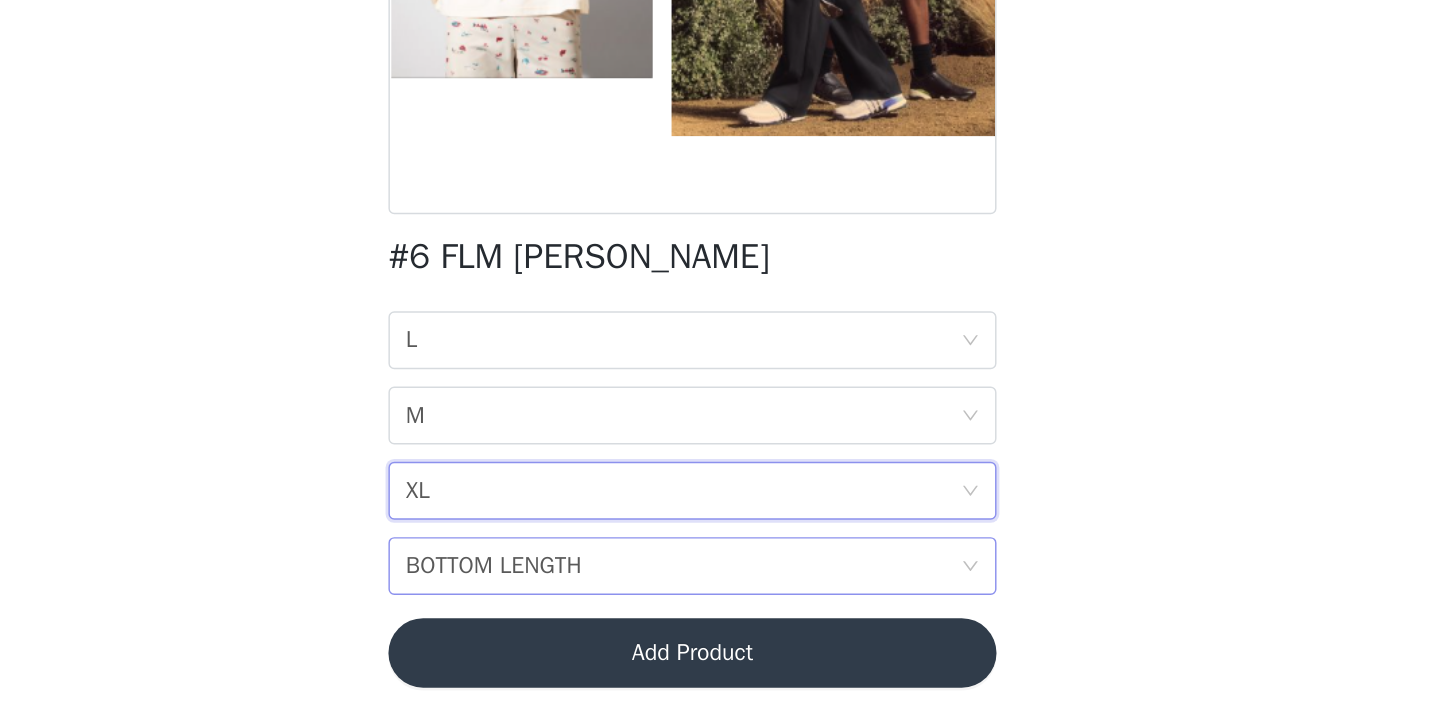click on "BOTTOM LENGTH" at bounding box center (583, 614) 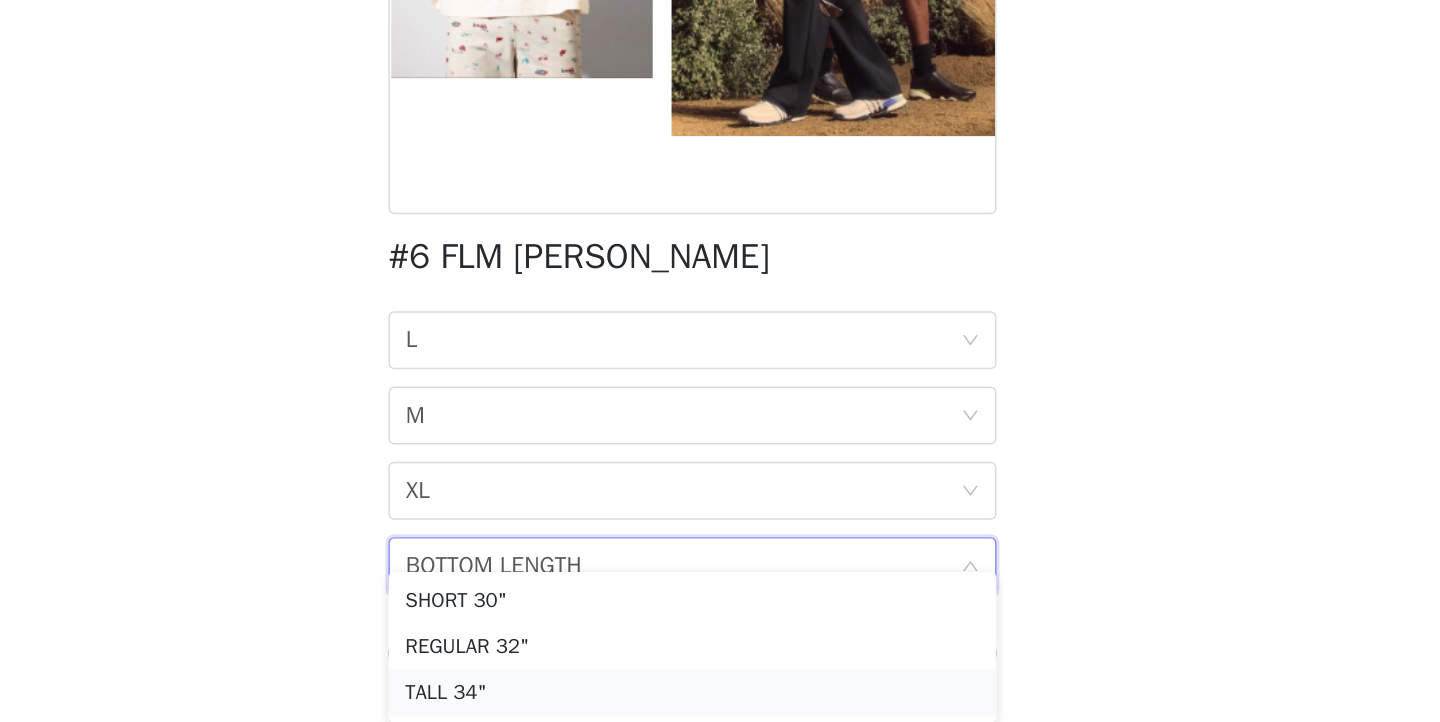 click on "TALL 34"" at bounding box center [720, 702] 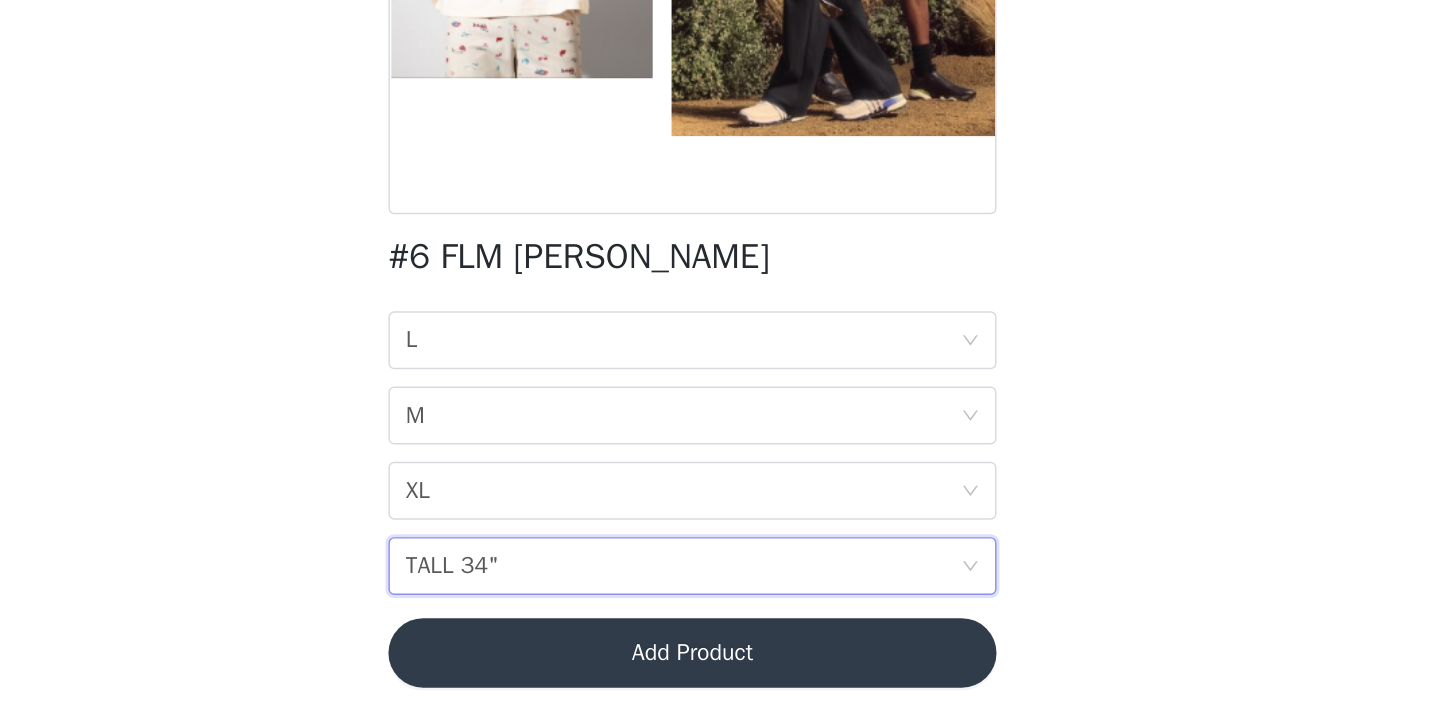 scroll, scrollTop: 150, scrollLeft: 0, axis: vertical 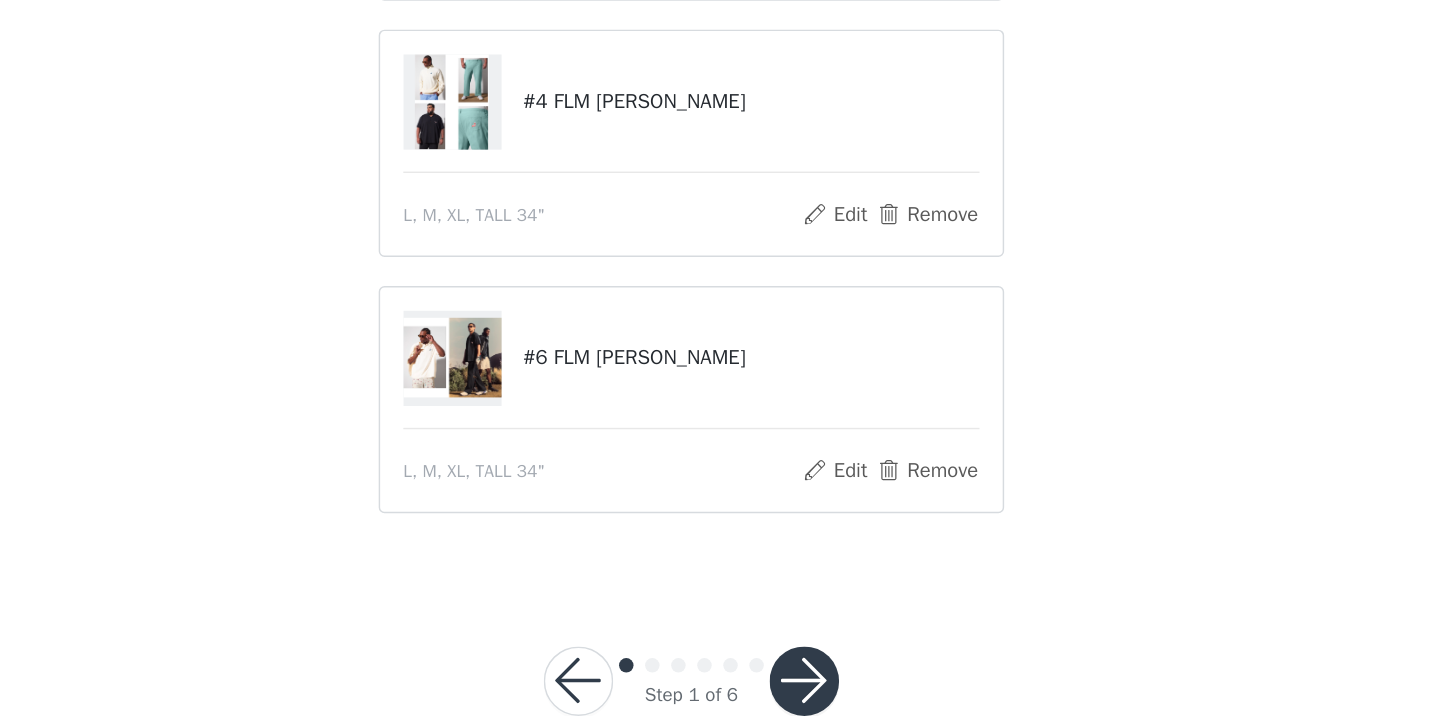 click at bounding box center [798, 694] 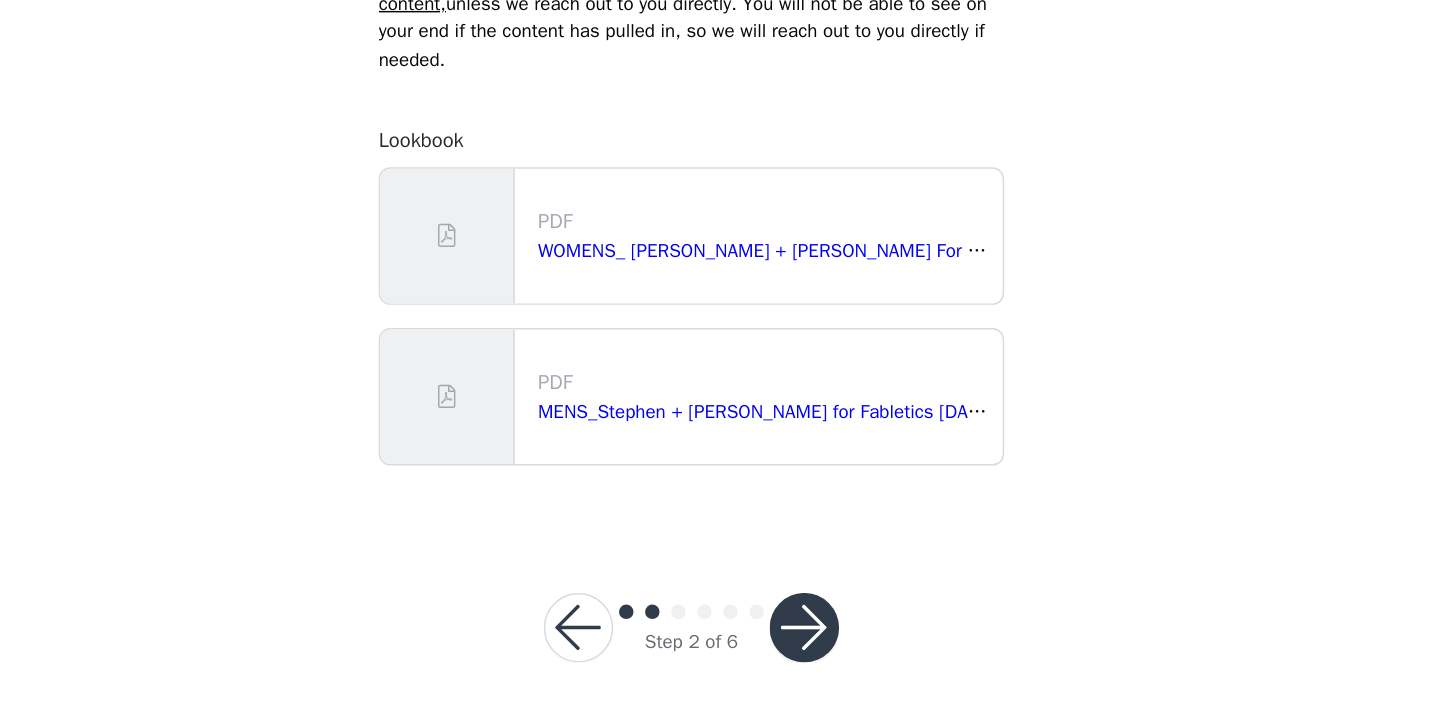 scroll, scrollTop: 383, scrollLeft: 0, axis: vertical 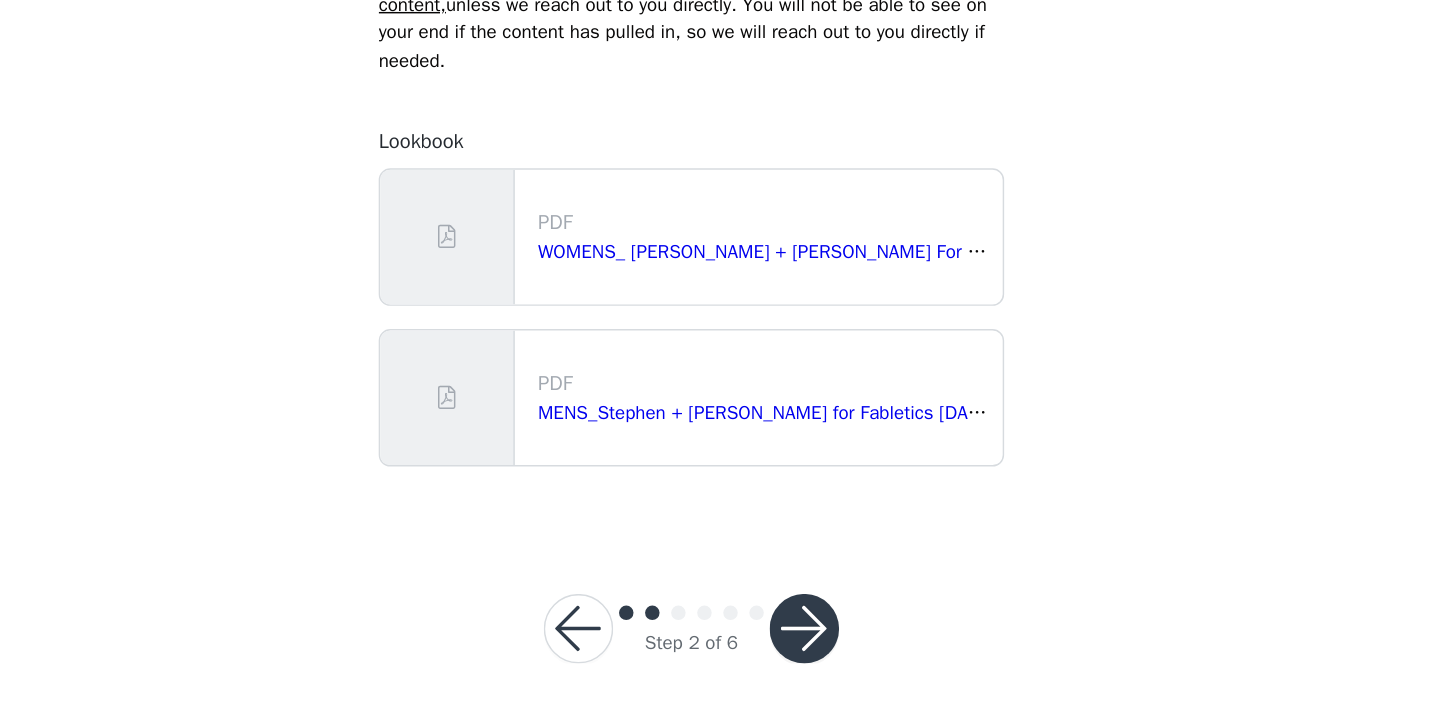 click at bounding box center [798, 657] 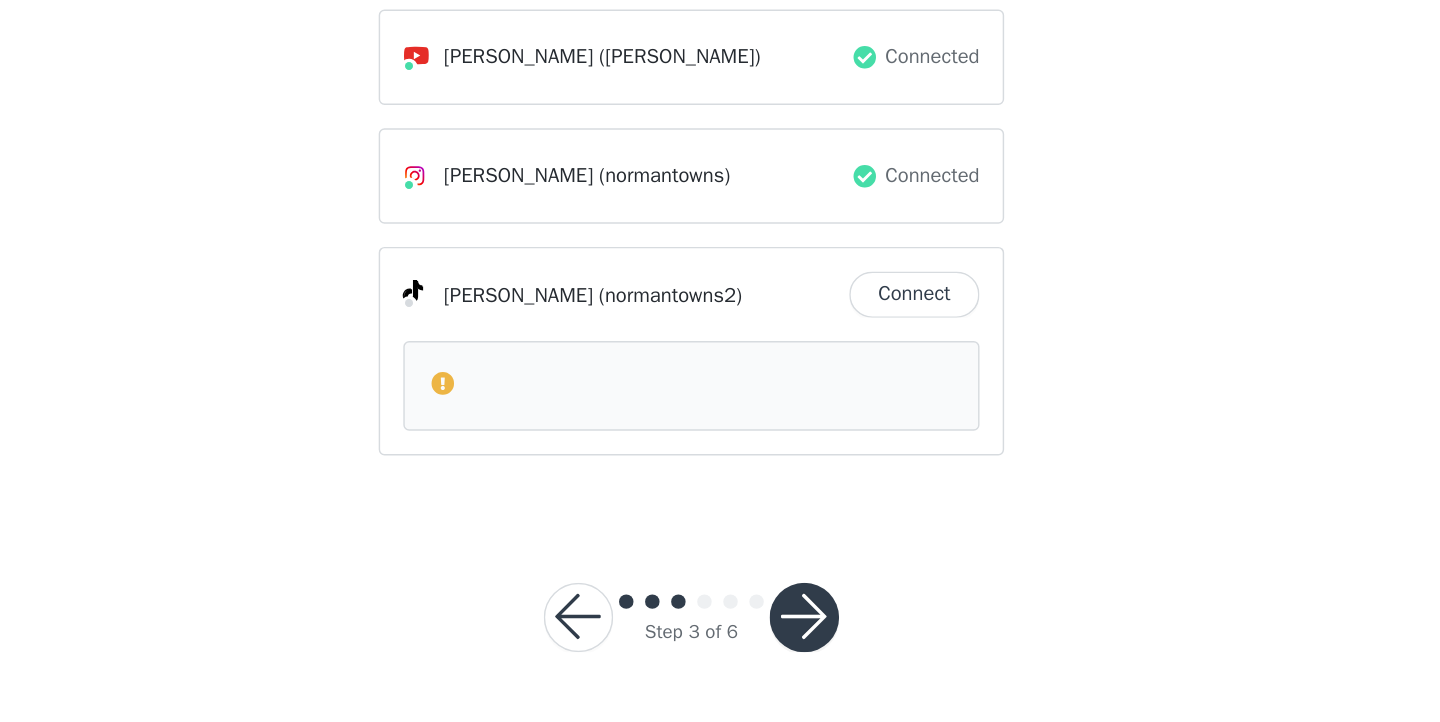 scroll, scrollTop: 97, scrollLeft: 0, axis: vertical 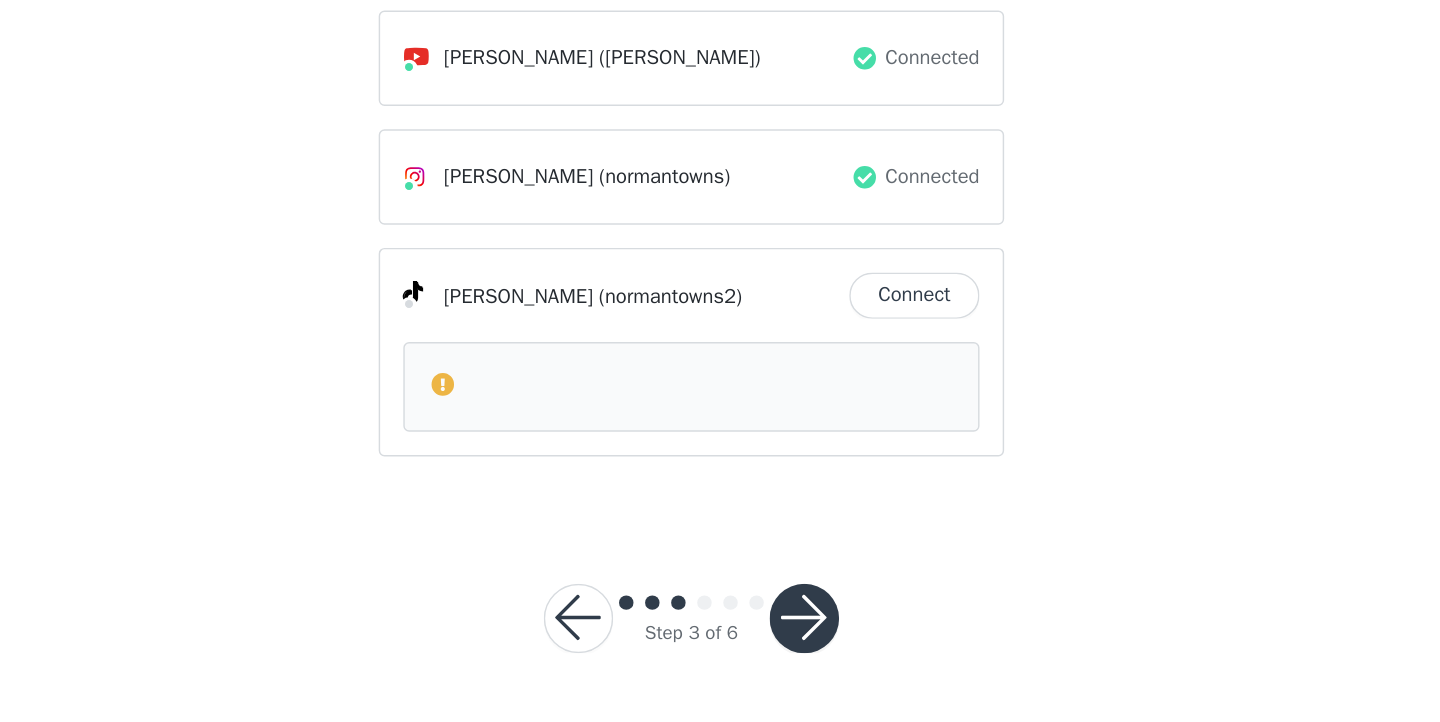 click at bounding box center (798, 650) 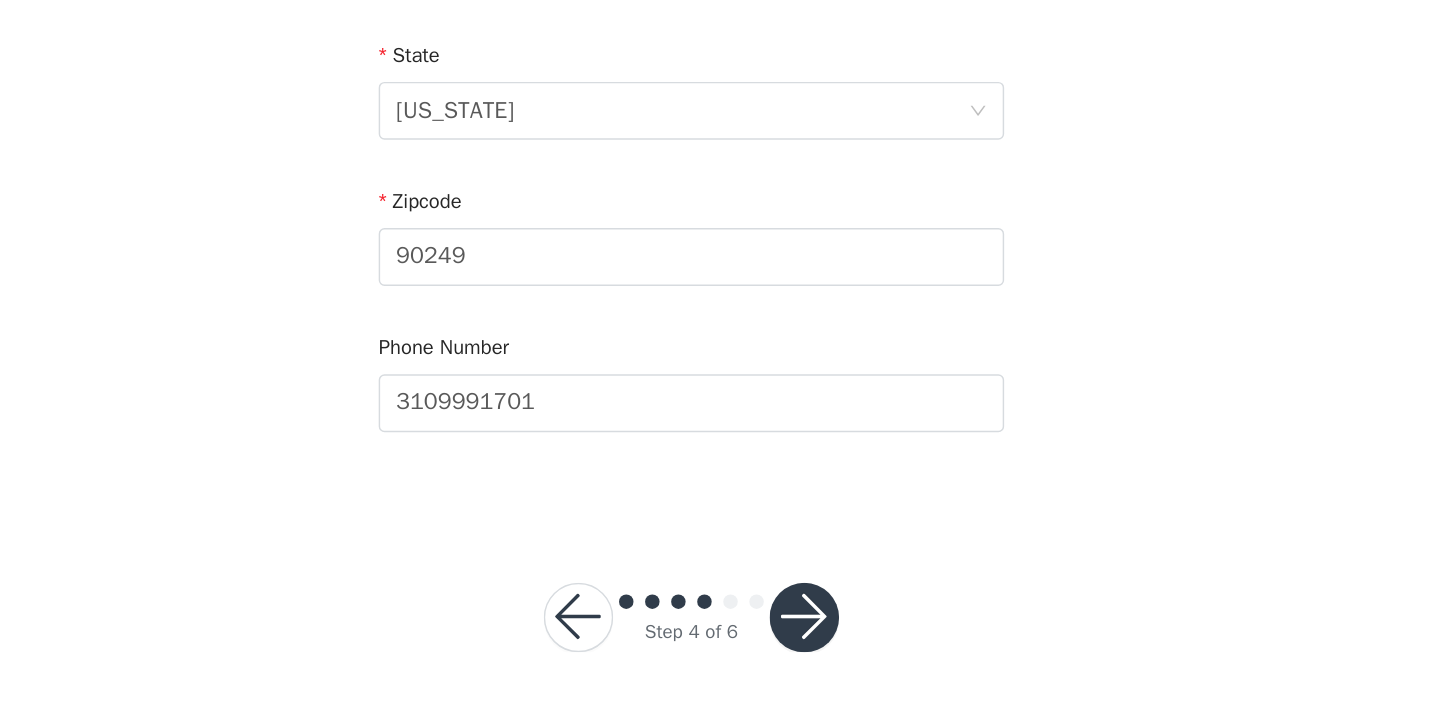 scroll, scrollTop: 641, scrollLeft: 0, axis: vertical 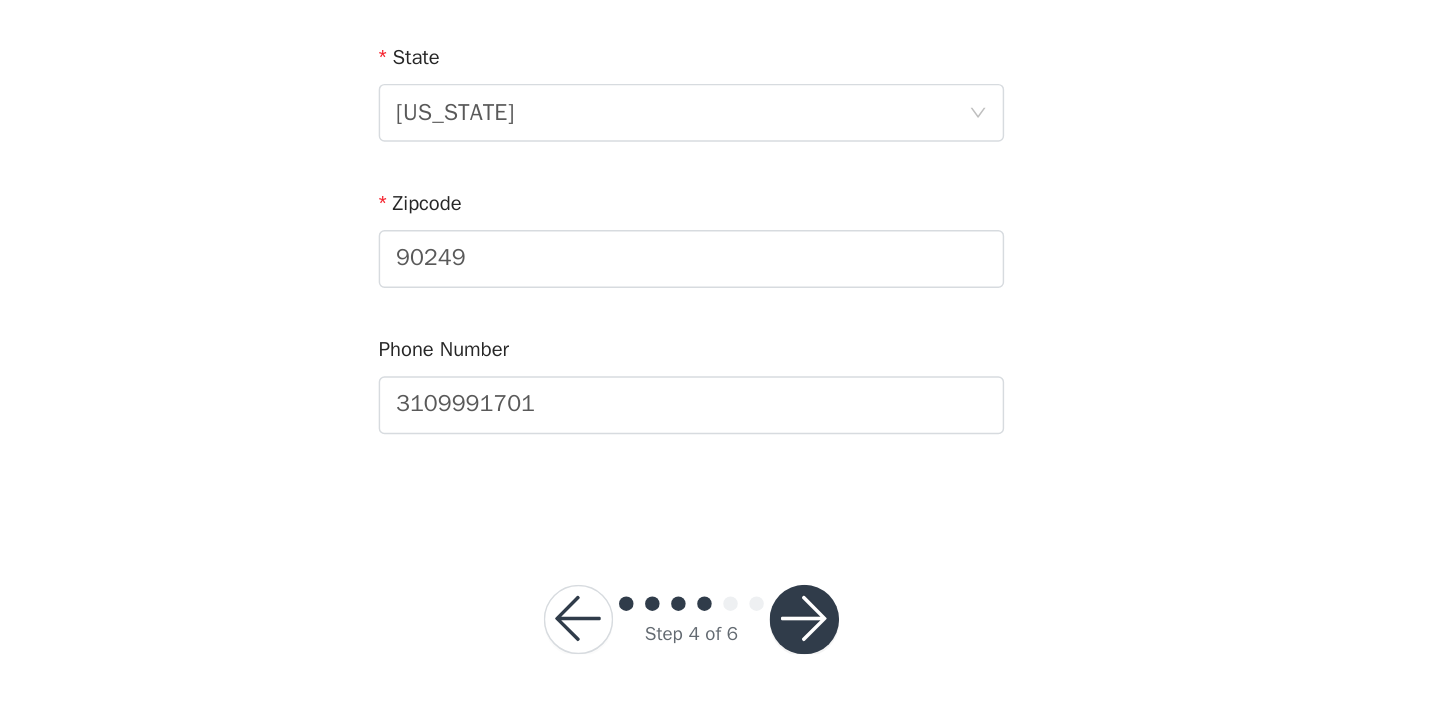 click at bounding box center (798, 651) 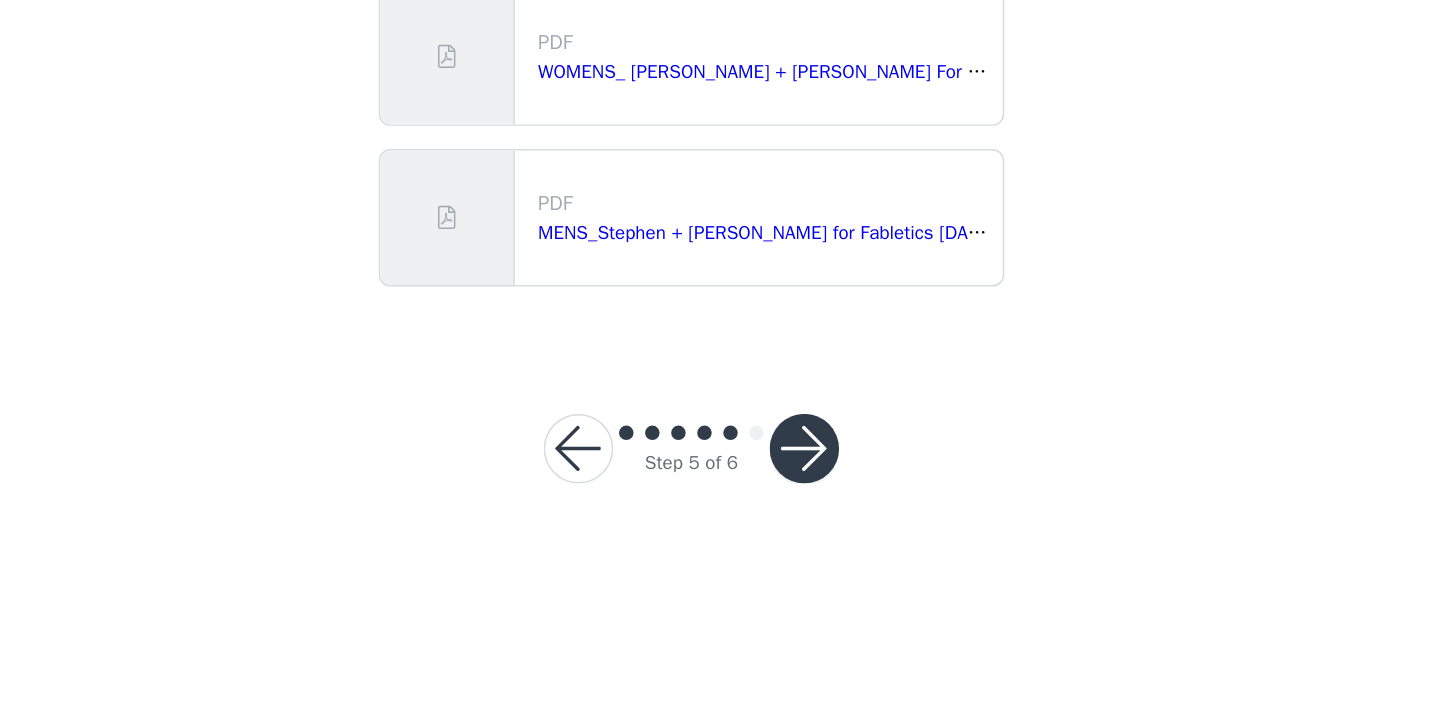 click at bounding box center (798, 533) 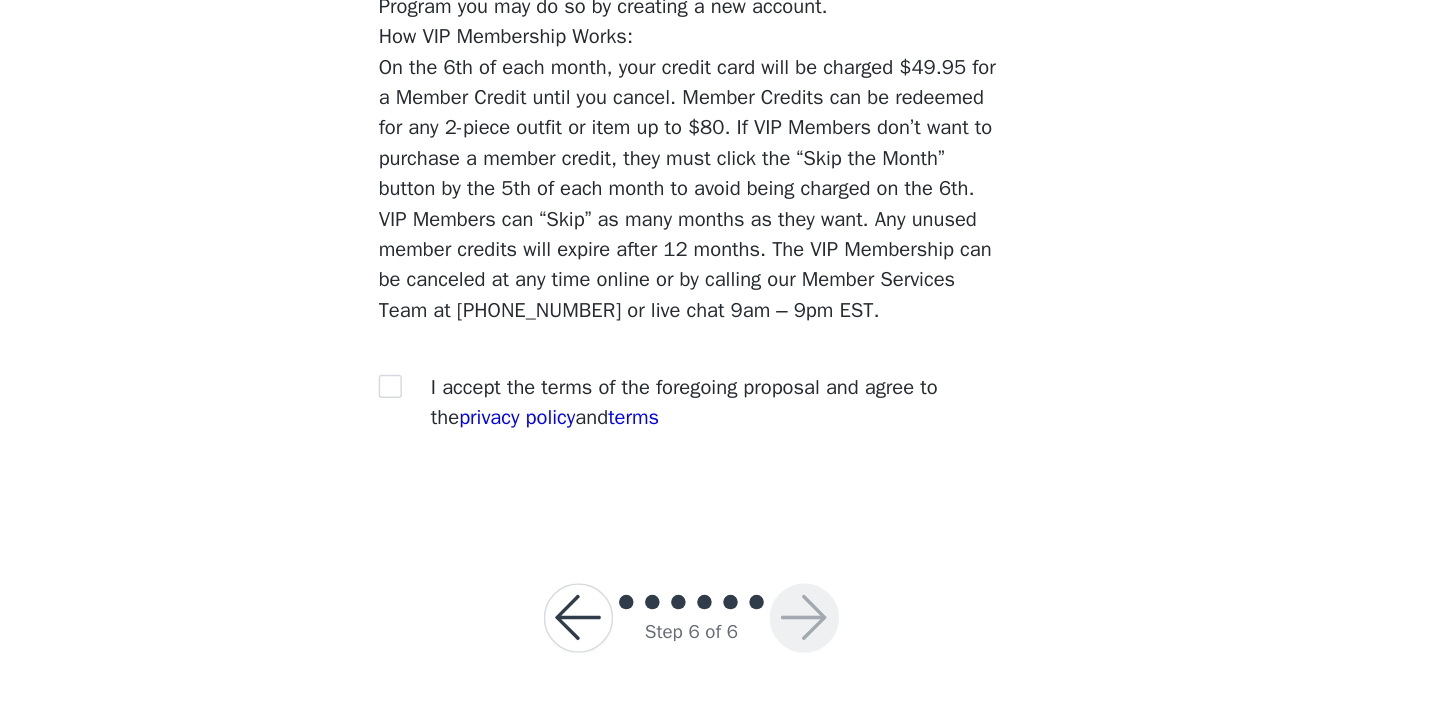 scroll, scrollTop: 1693, scrollLeft: 0, axis: vertical 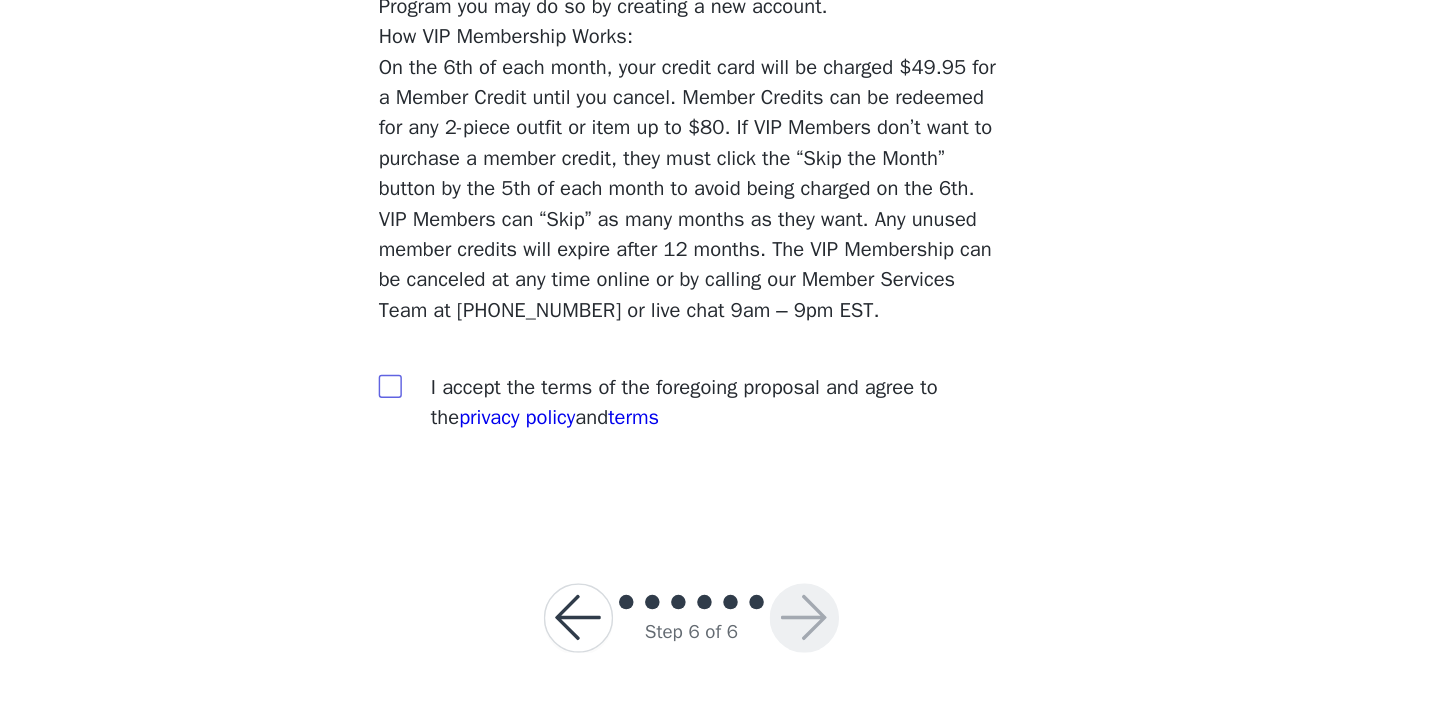 click at bounding box center [511, 489] 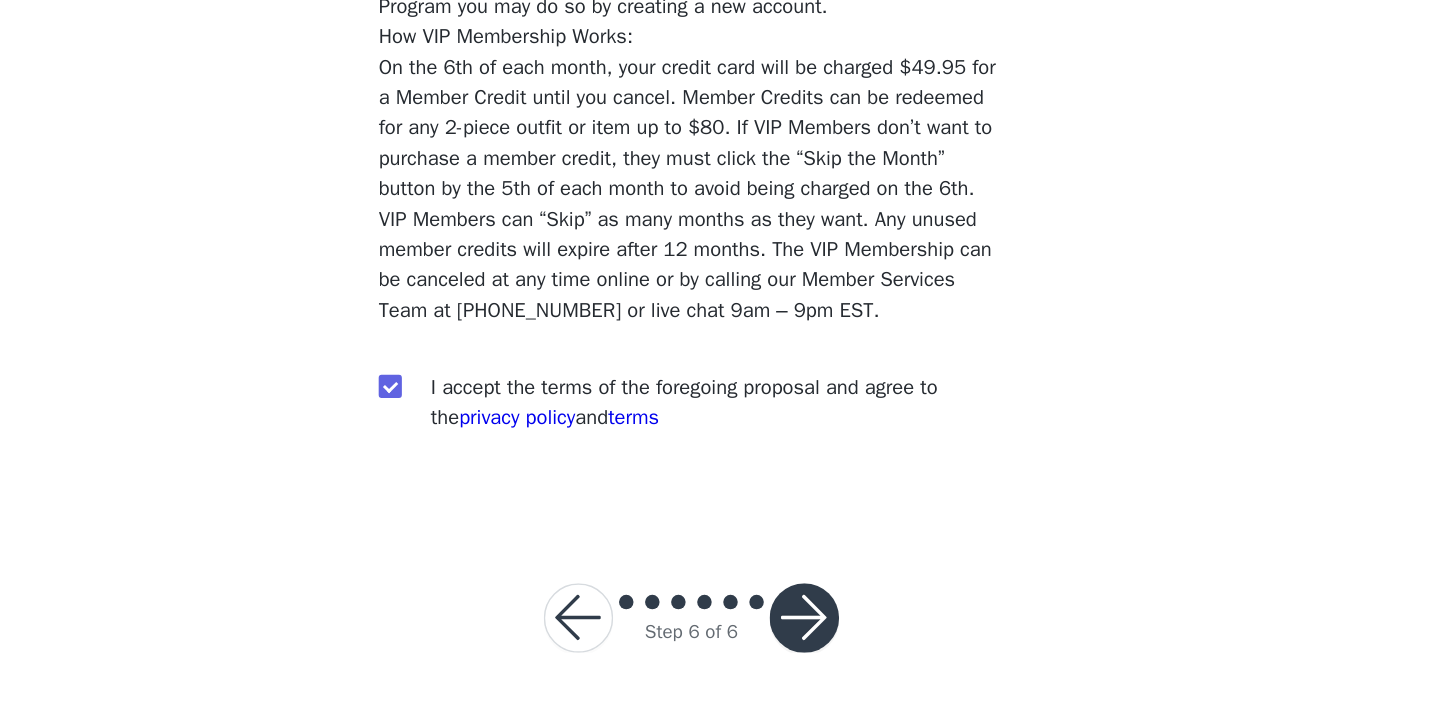click at bounding box center (798, 650) 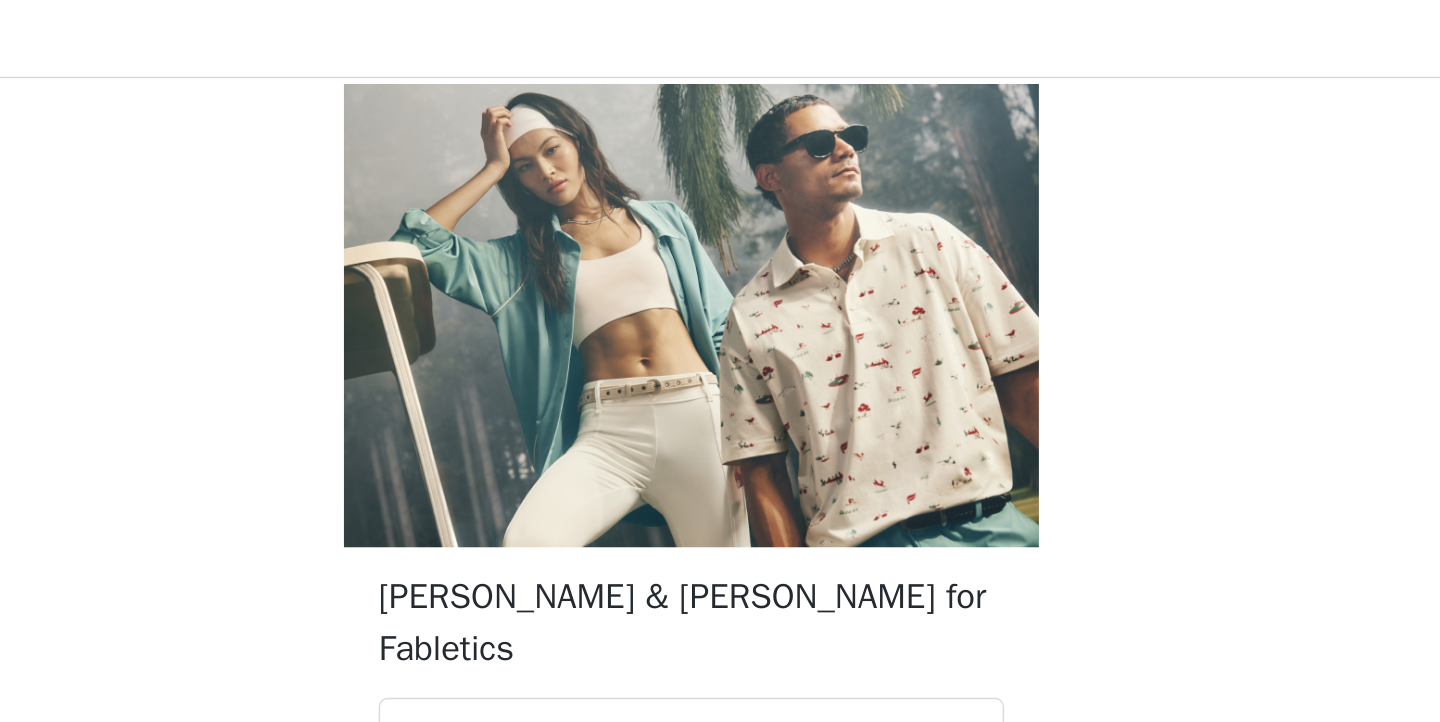 scroll, scrollTop: 0, scrollLeft: 0, axis: both 